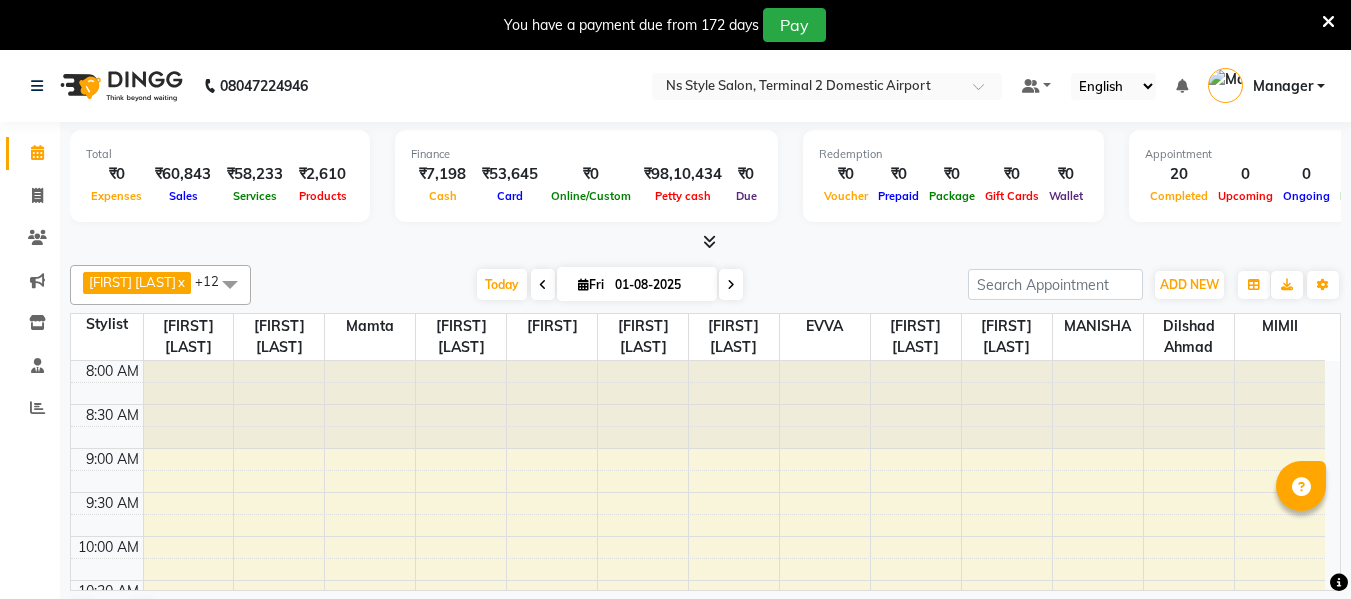 scroll, scrollTop: 0, scrollLeft: 0, axis: both 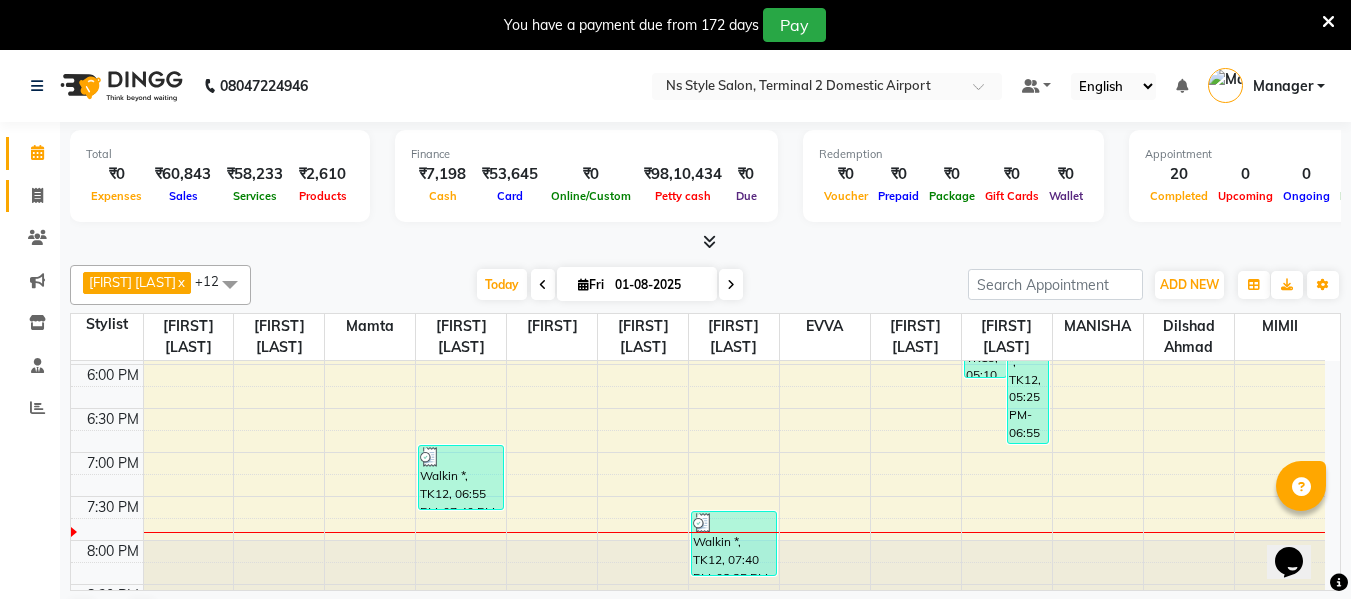 click on "Invoice" 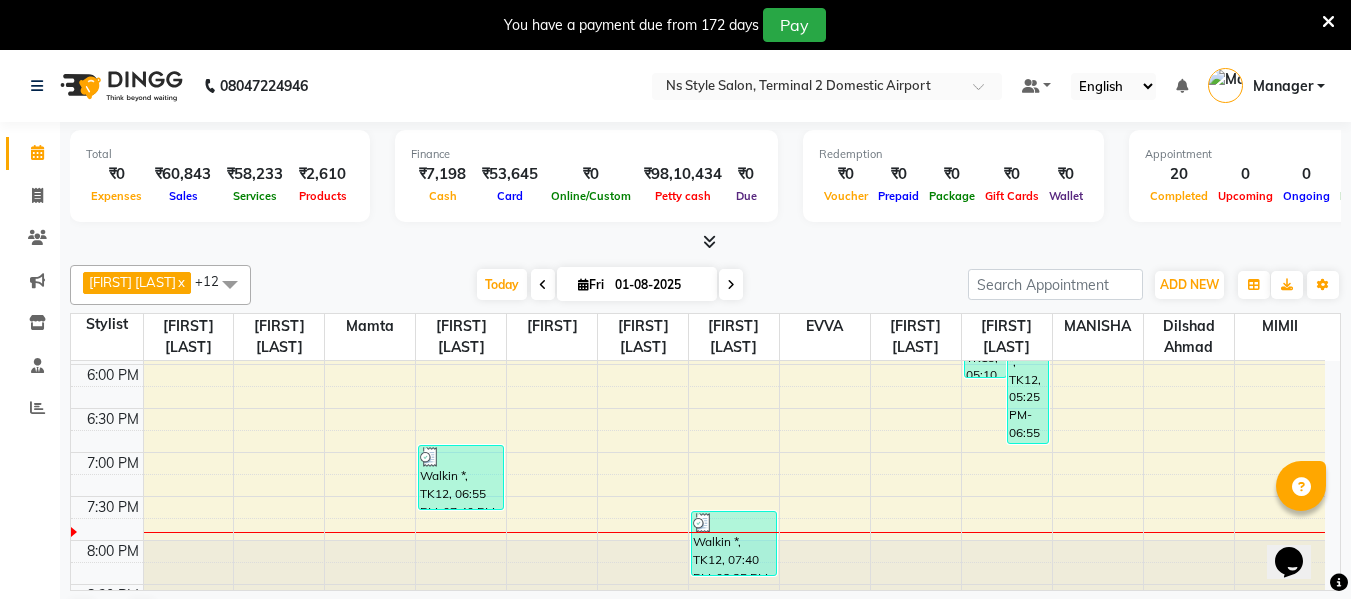 select on "service" 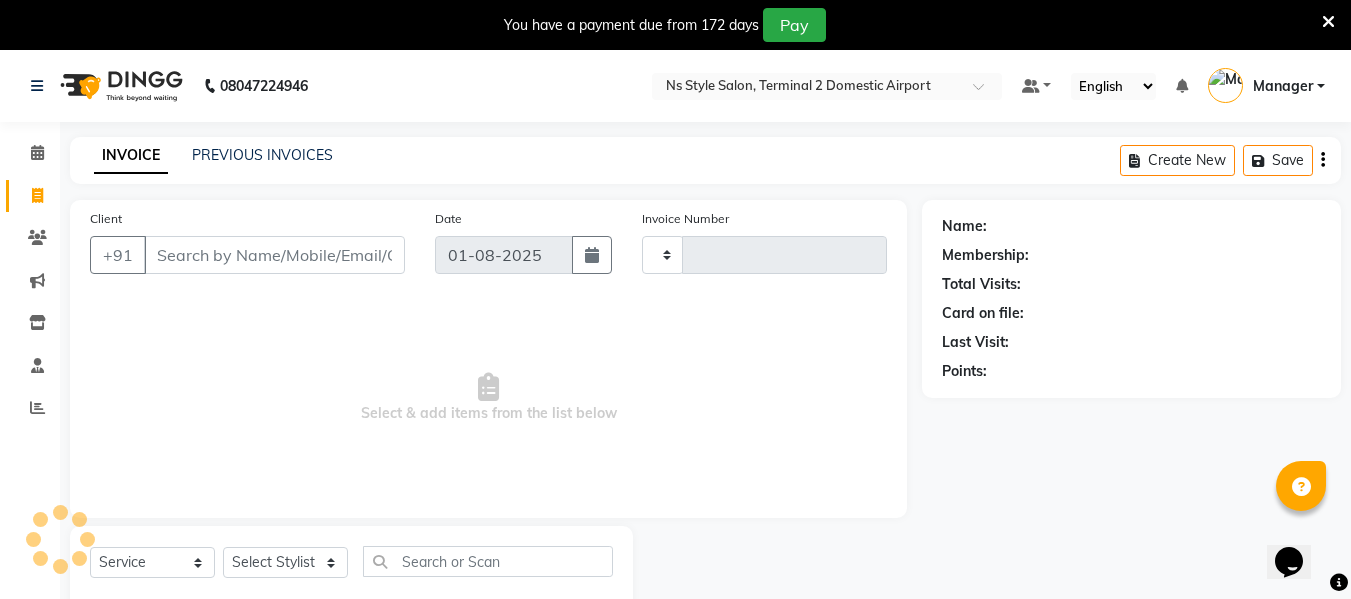 type on "1749" 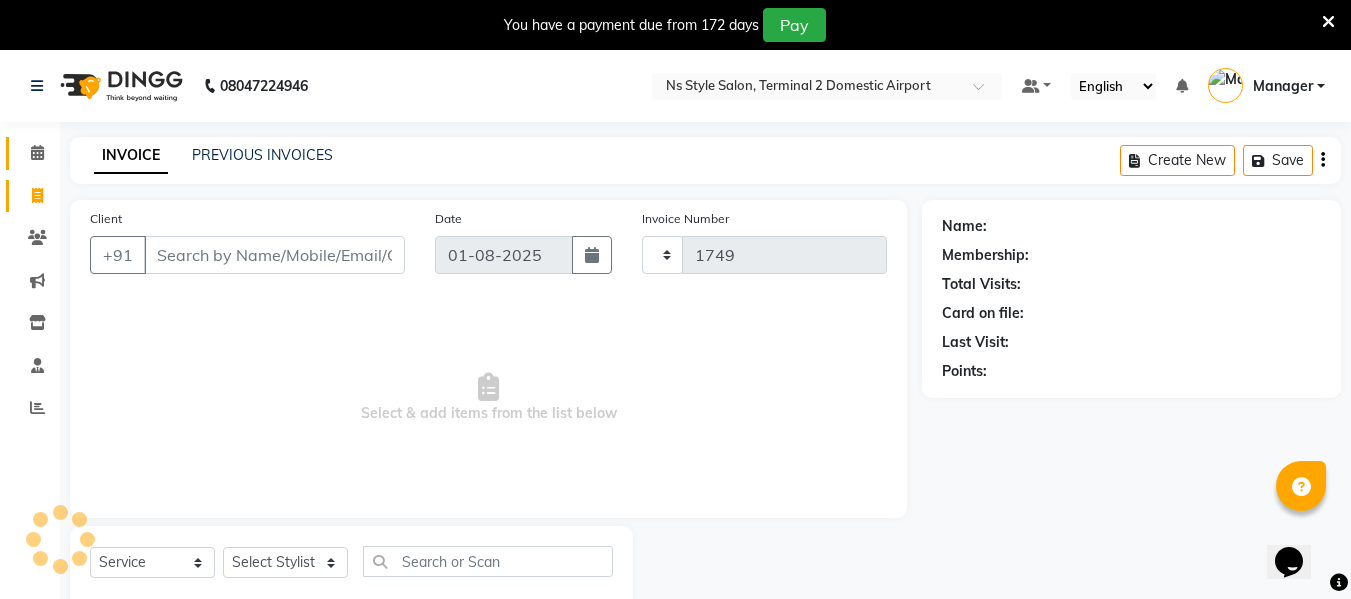 select on "5661" 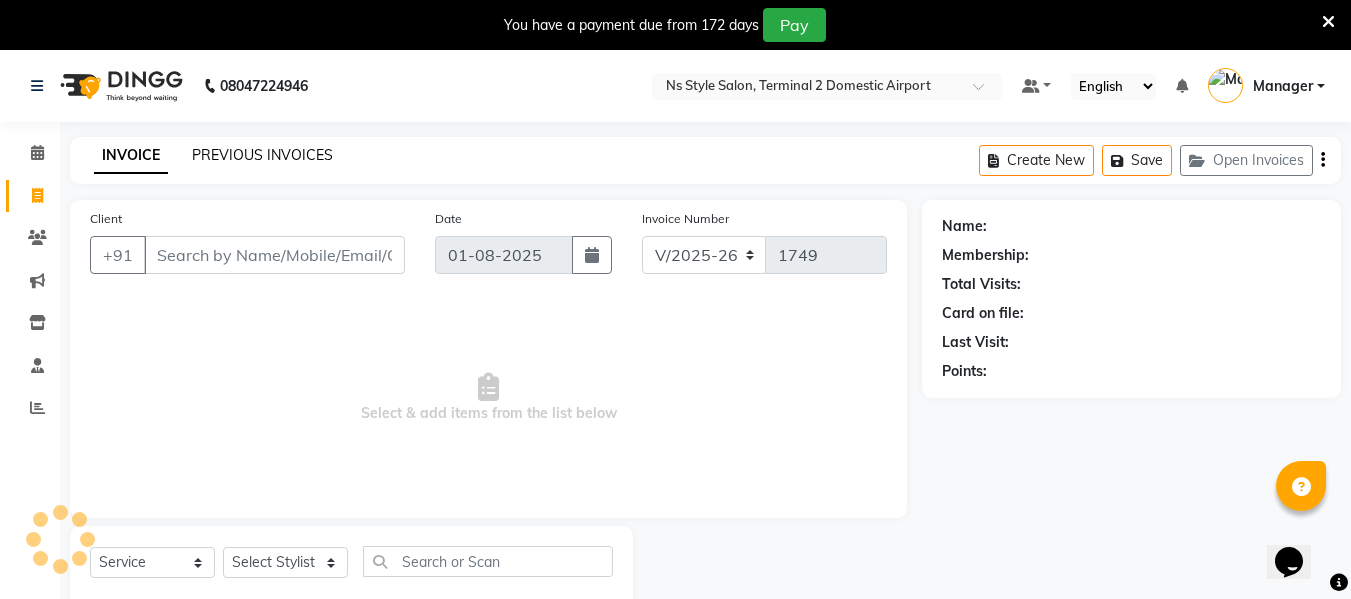 click on "PREVIOUS INVOICES" 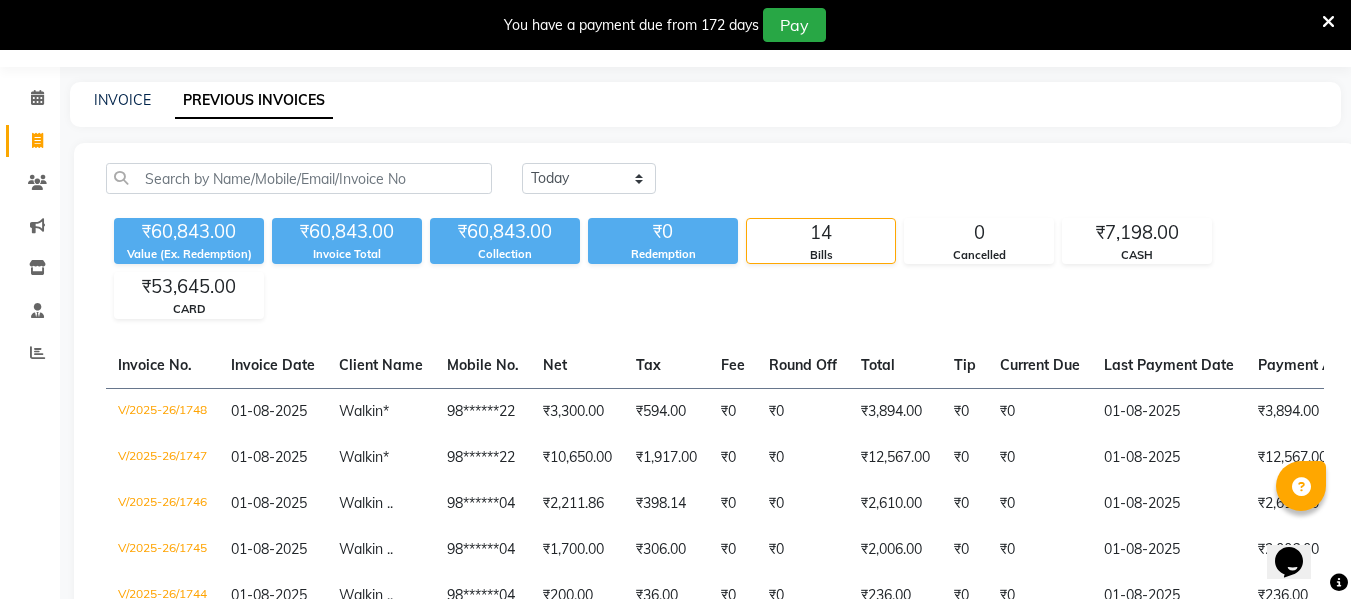 scroll, scrollTop: 0, scrollLeft: 0, axis: both 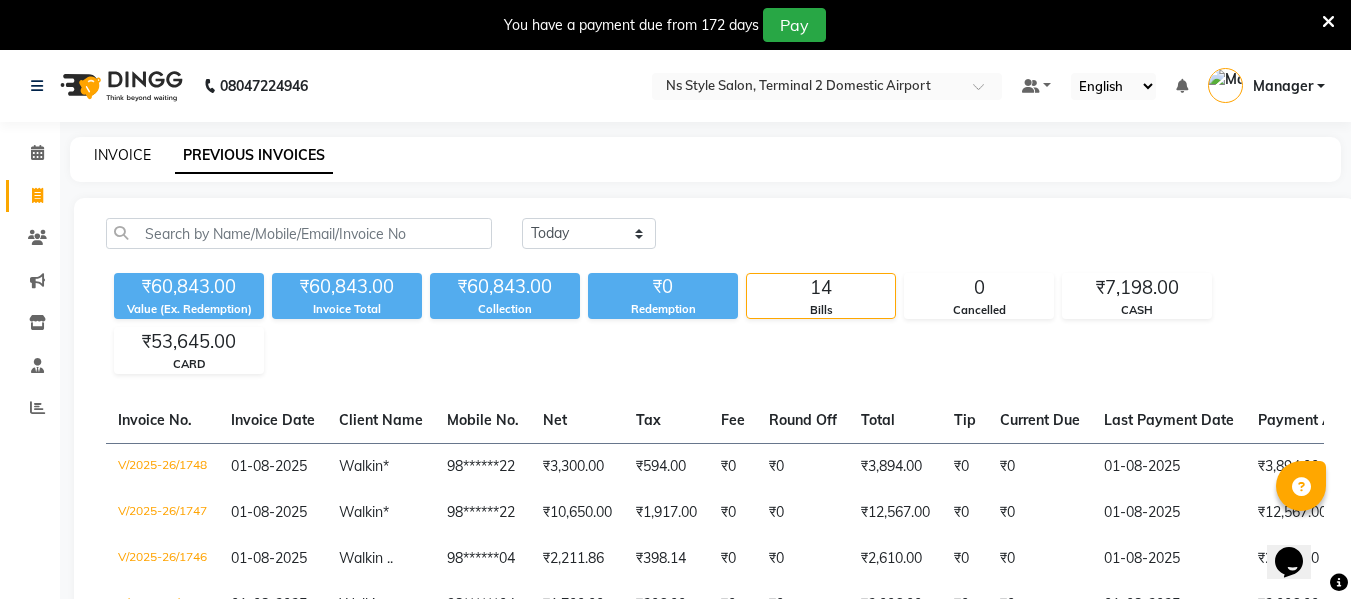 click on "INVOICE" 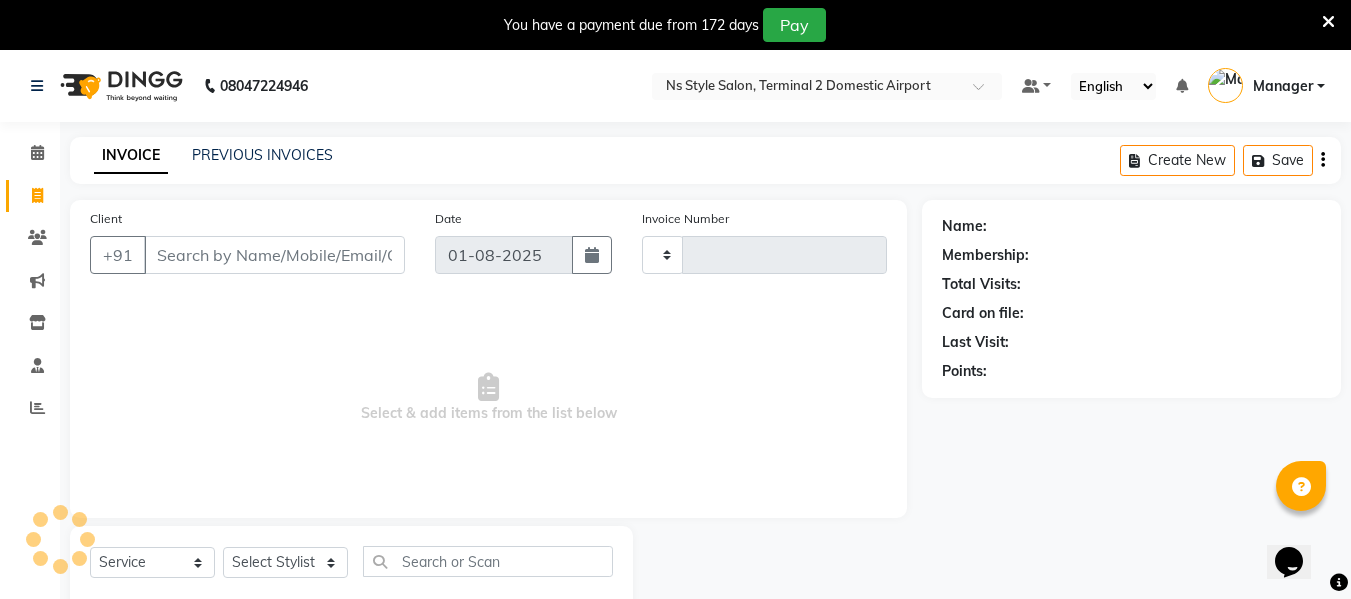 scroll, scrollTop: 52, scrollLeft: 0, axis: vertical 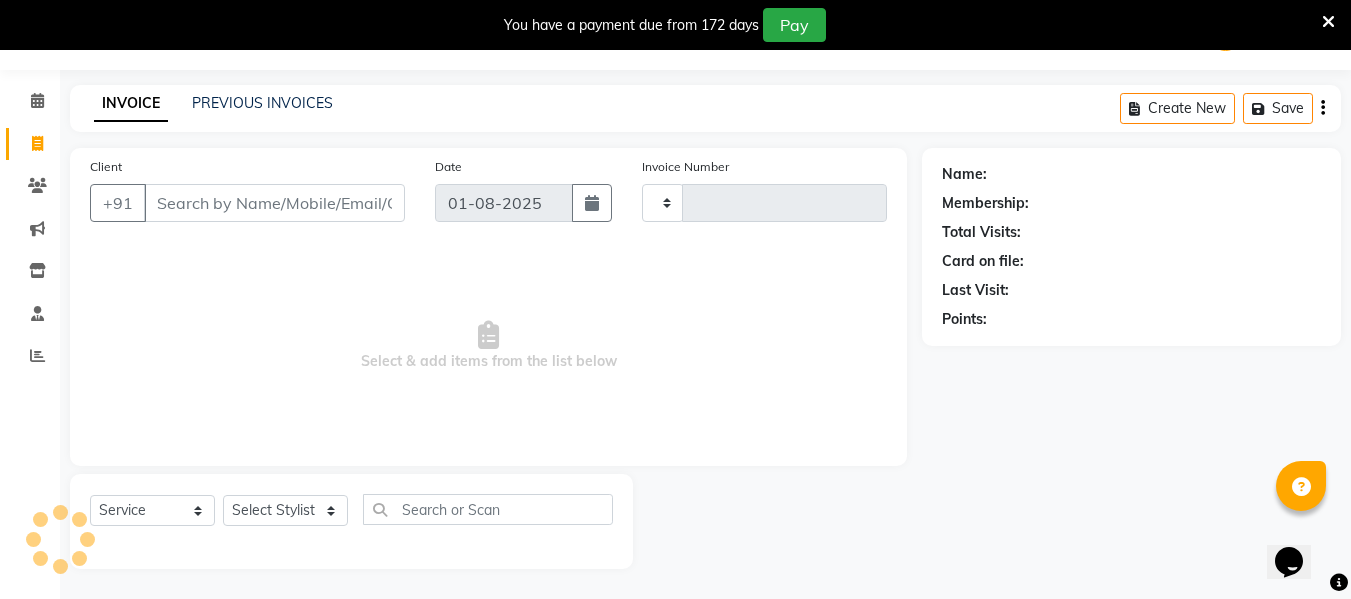 type on "1749" 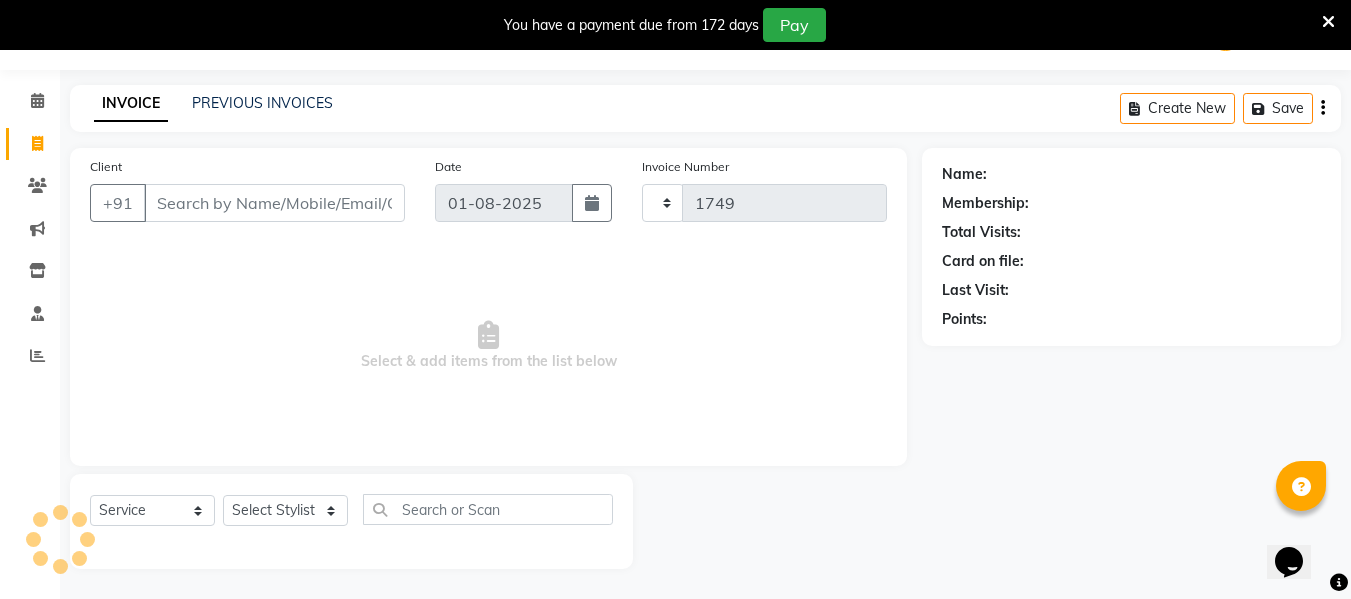 select on "5661" 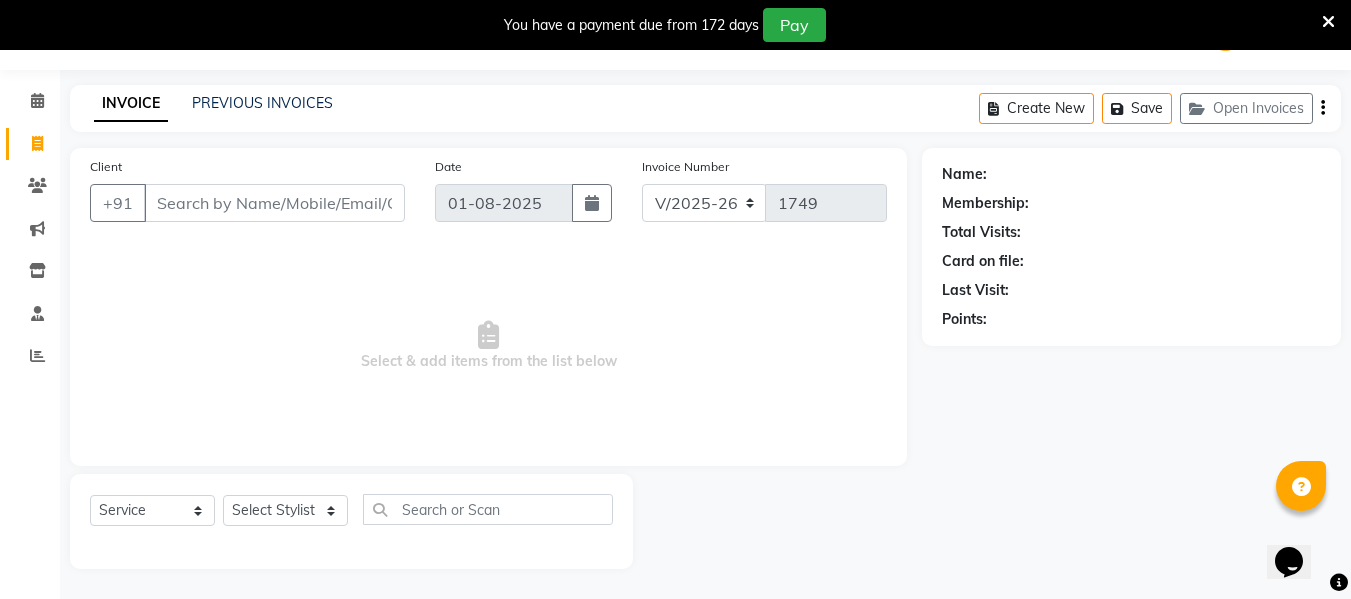 click on "Client" at bounding box center (274, 203) 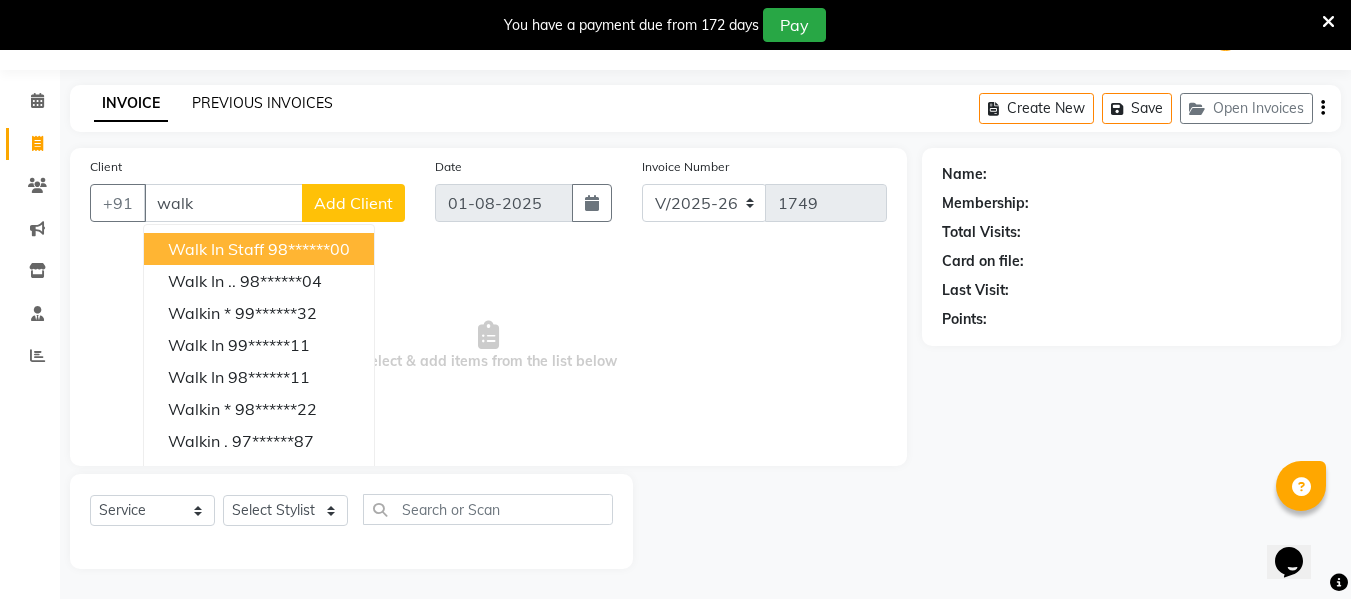 type on "walk" 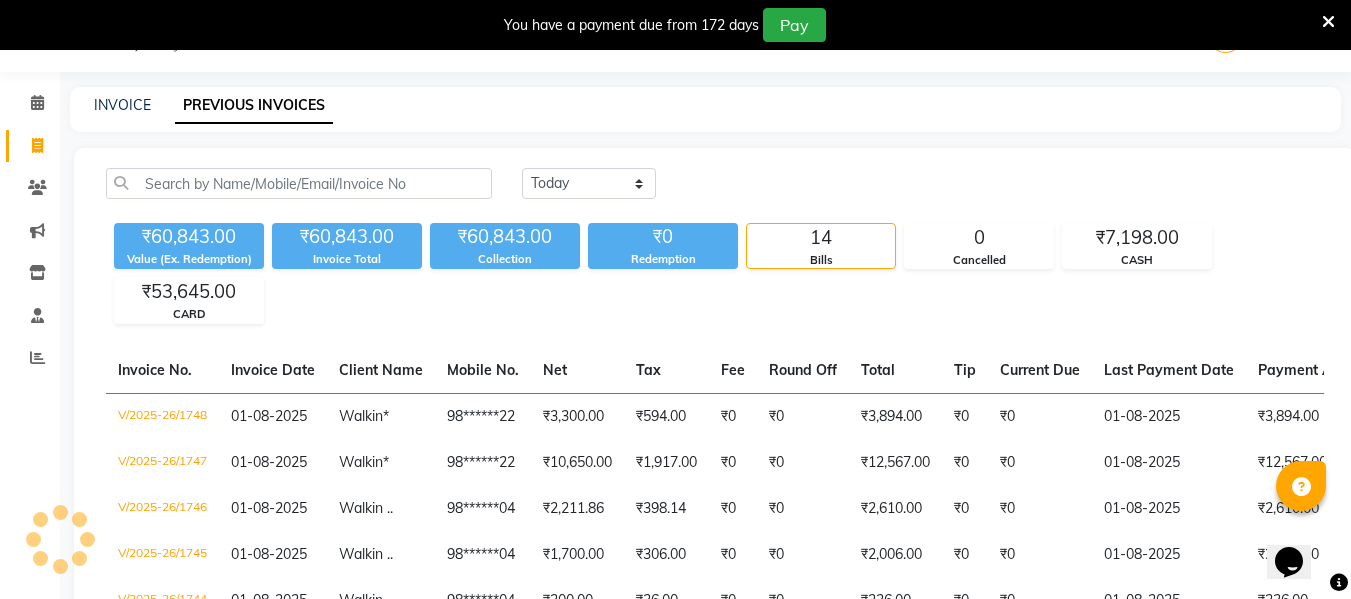 scroll, scrollTop: 52, scrollLeft: 0, axis: vertical 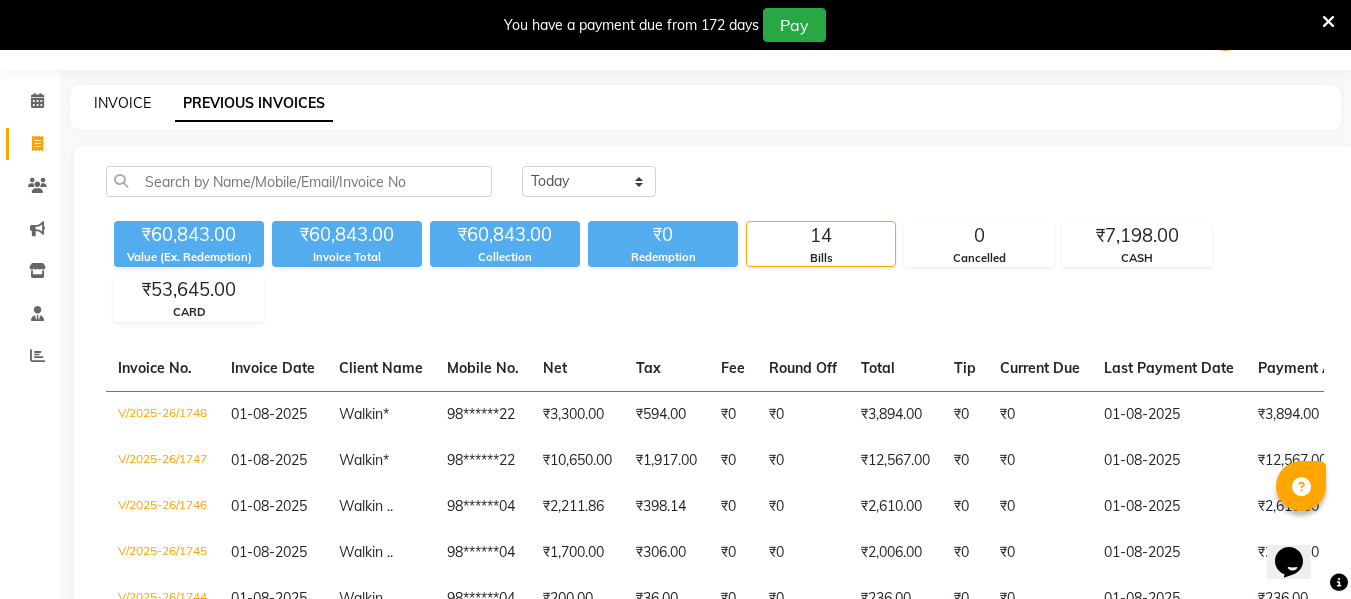 click on "INVOICE" 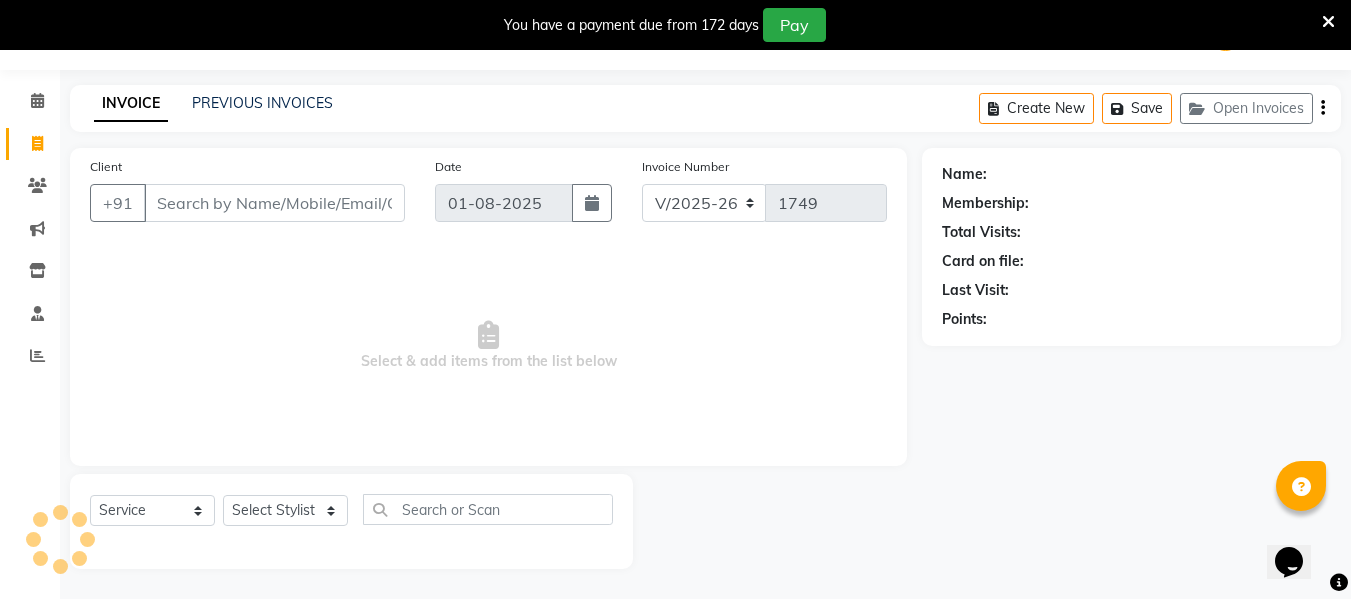 click on "Client" at bounding box center [274, 203] 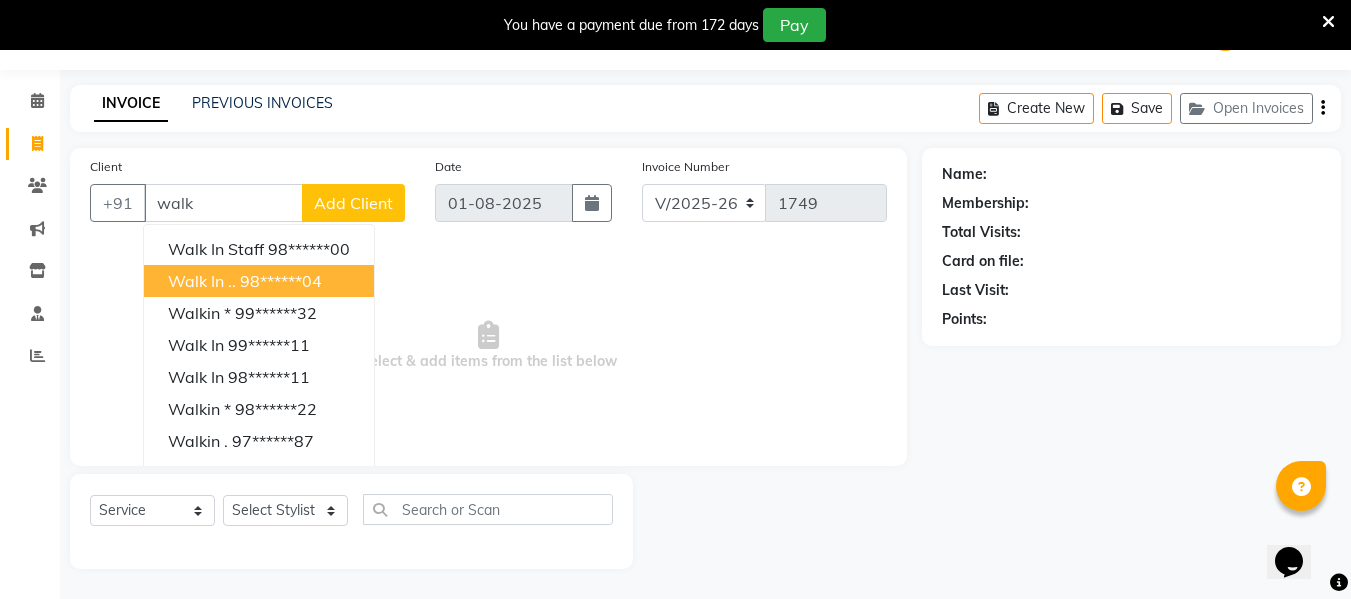 click on "Walk in .." at bounding box center [202, 281] 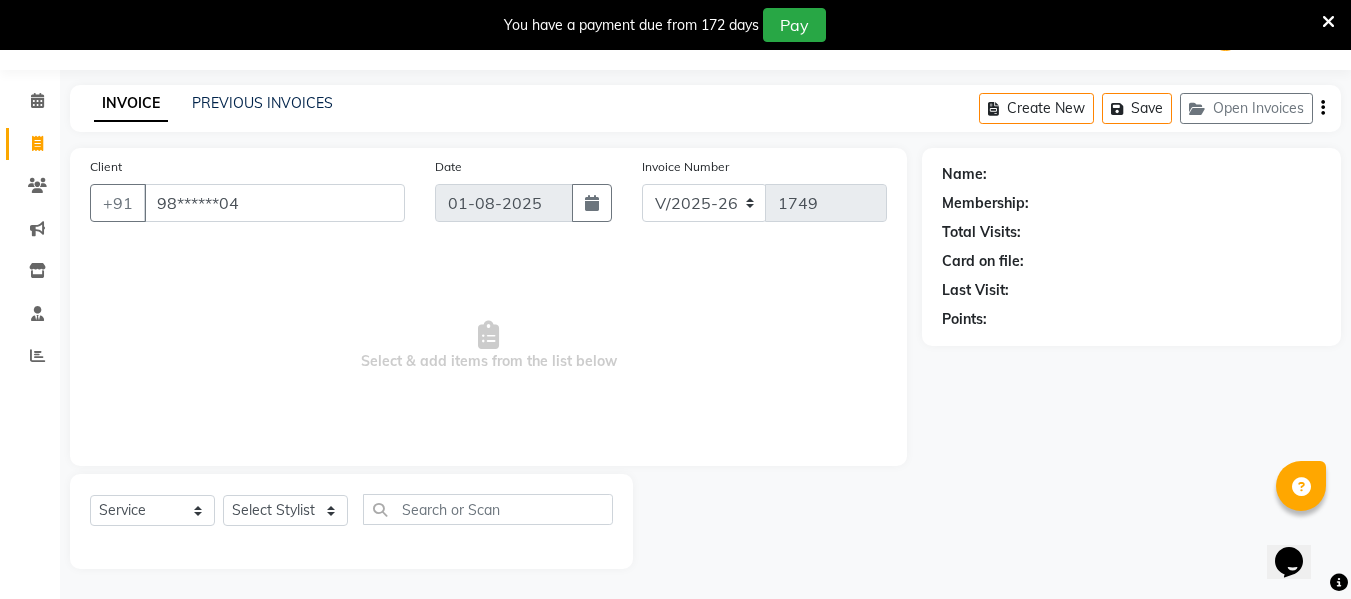 type on "98******04" 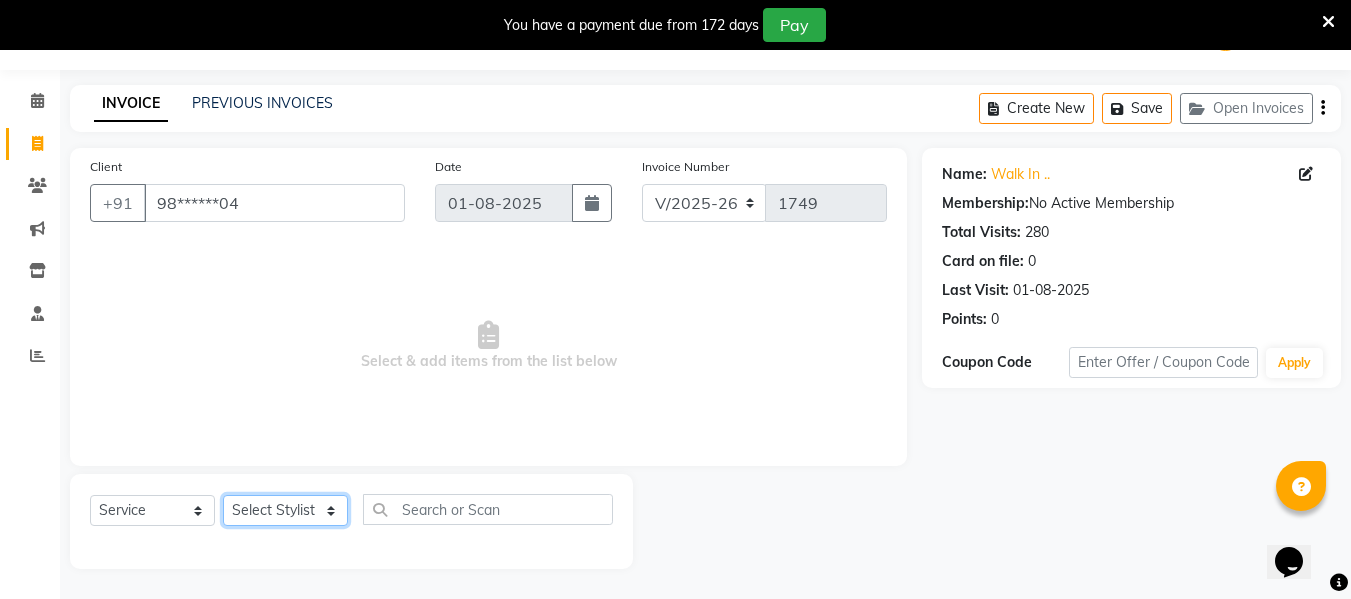drag, startPoint x: 271, startPoint y: 512, endPoint x: 301, endPoint y: 228, distance: 285.5801 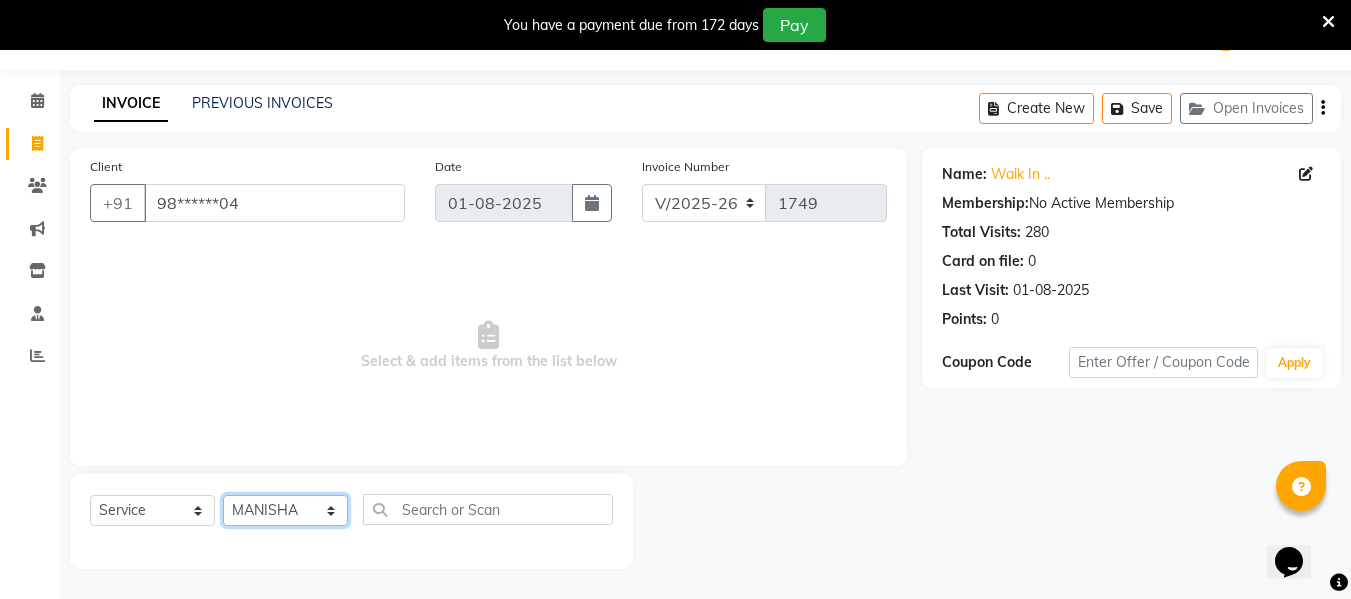 click on "Select Stylist ASHA ANIL JADHAV Dilshad Ahmad EHATESHAM ALI EVVA FARHEEN SHAIKH HEEBA ARIF SHAIKH HEER BAROT IMRAN SHAIKH Mamta Manager MANISHA MD RAJ KHAN MD SAMEER PARWEZ MOHAMMAD ALI RUPS SAKIB SUNENA TAK ZAREENA KHAN" 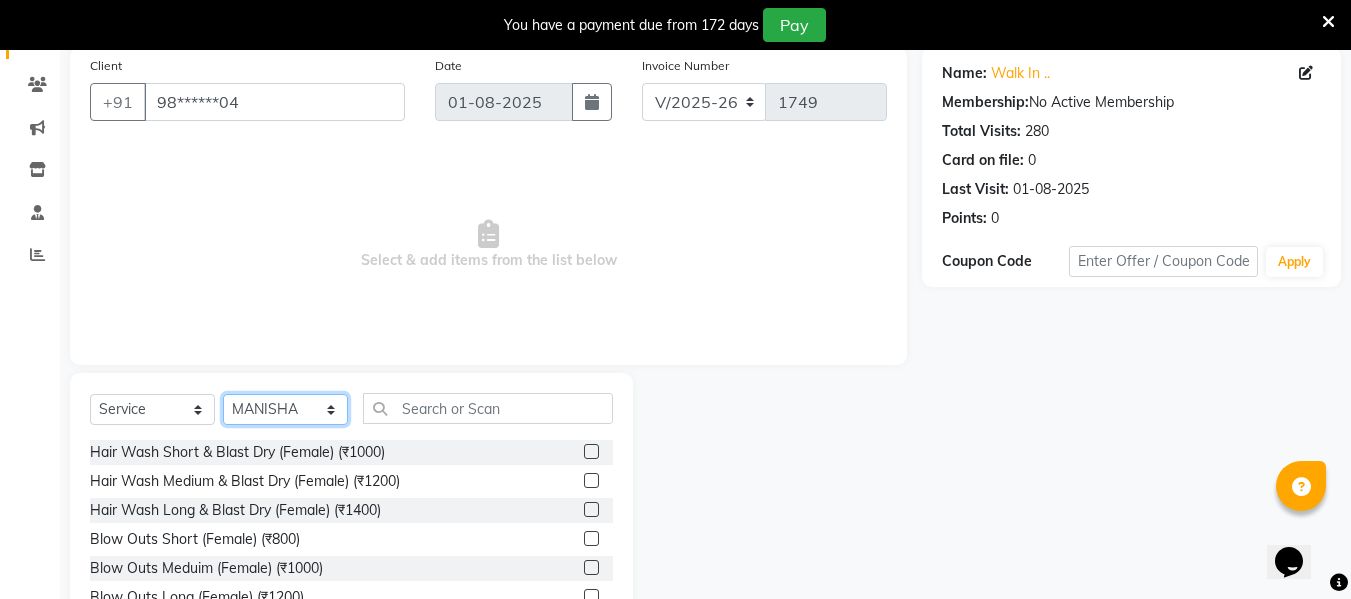 scroll, scrollTop: 154, scrollLeft: 0, axis: vertical 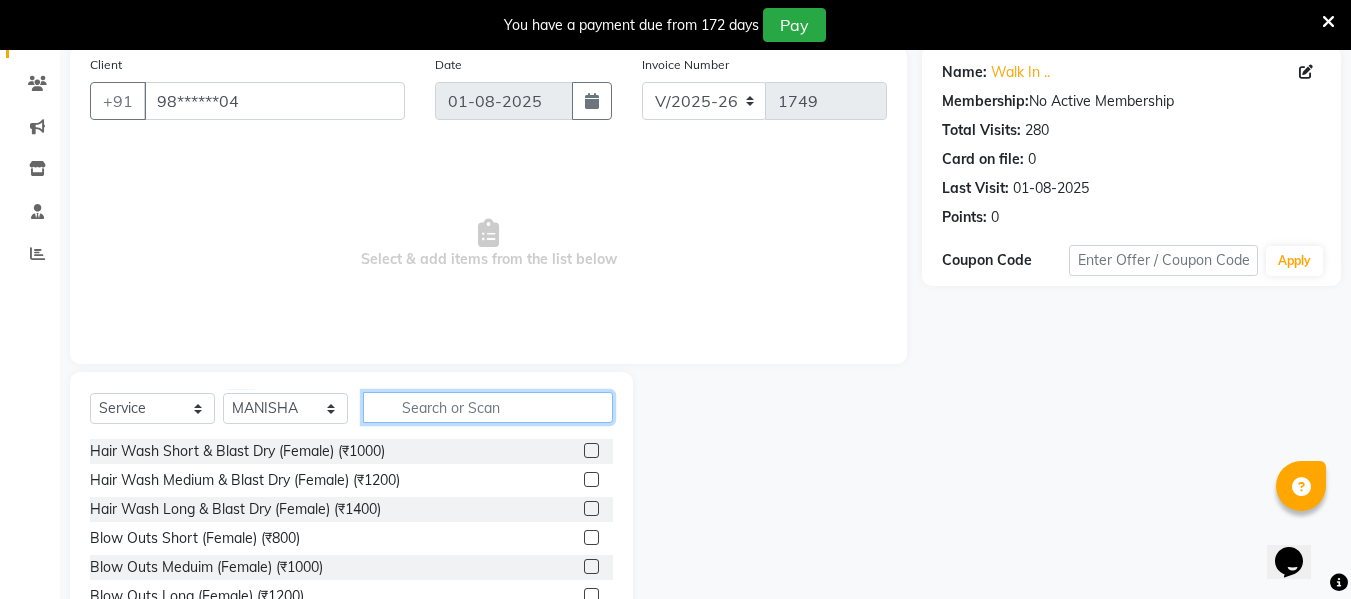 click 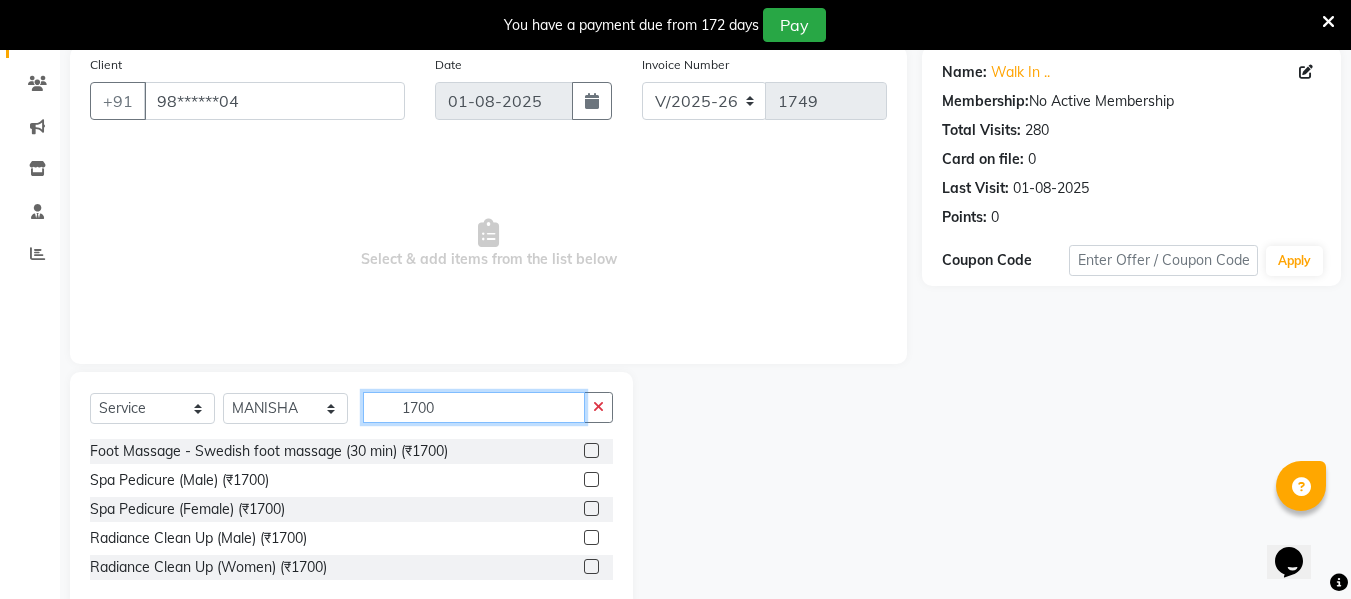 type on "1700" 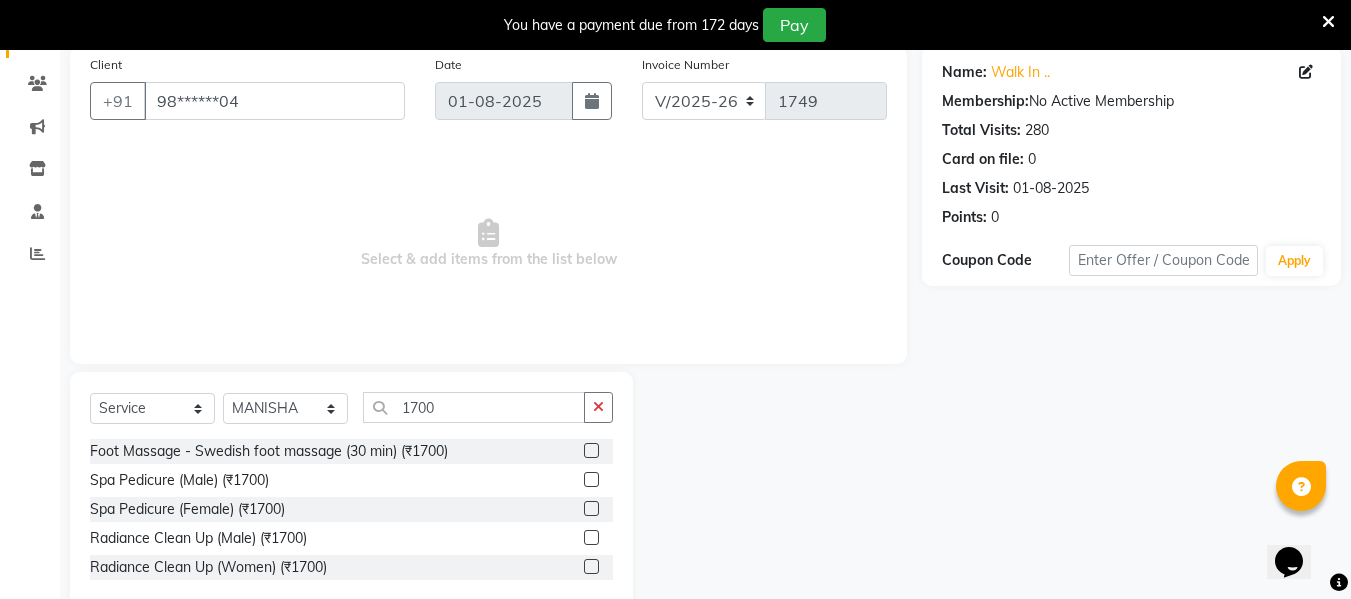 click 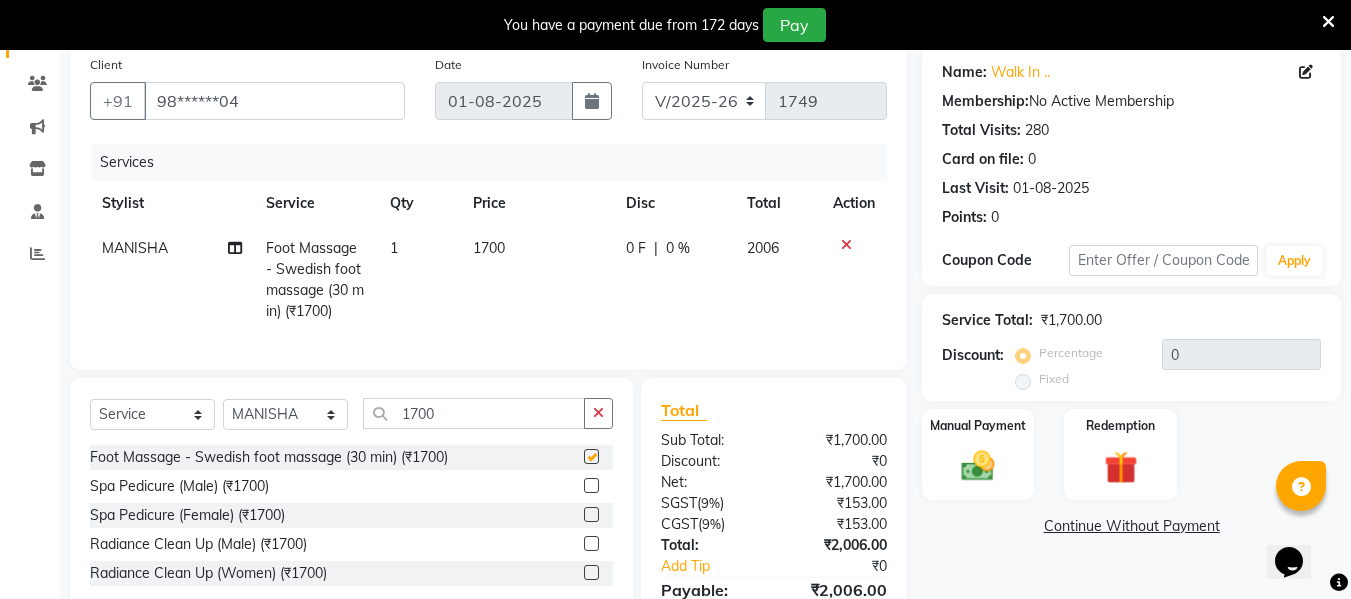 checkbox on "false" 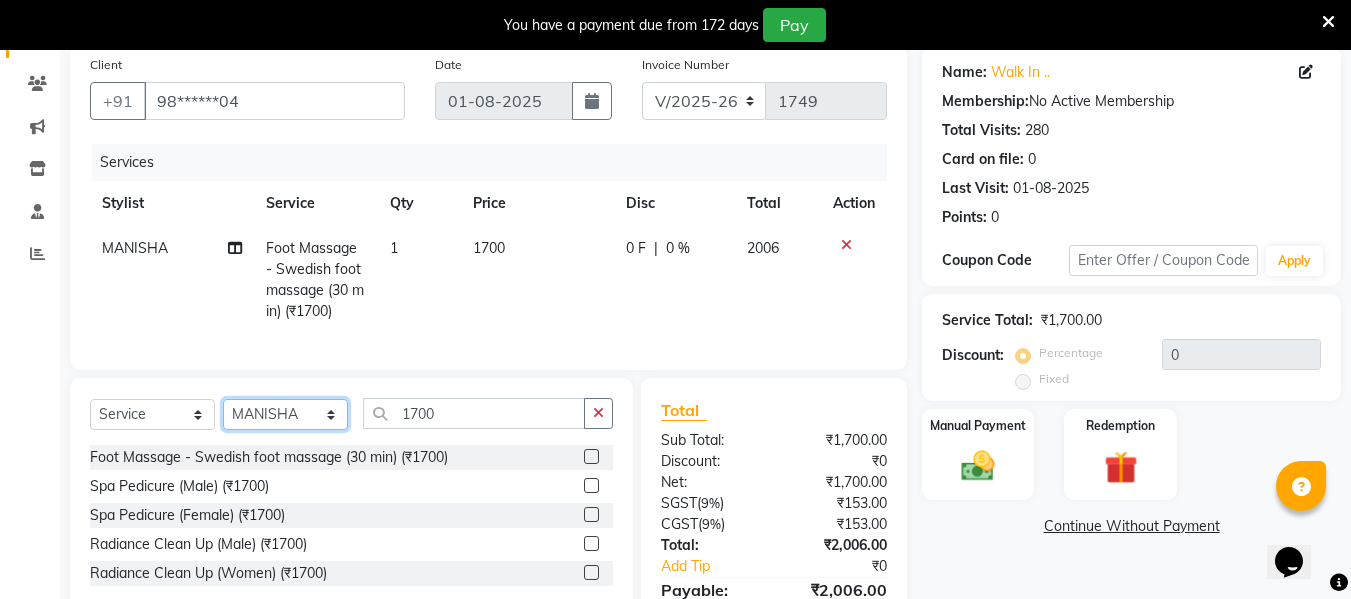 click on "Select Stylist ASHA ANIL JADHAV Dilshad Ahmad EHATESHAM ALI EVVA FARHEEN SHAIKH HEEBA ARIF SHAIKH HEER BAROT IMRAN SHAIKH Mamta Manager MANISHA MD RAJ KHAN MD SAMEER PARWEZ MOHAMMAD ALI RUPS SAKIB SUNENA TAK ZAREENA KHAN" 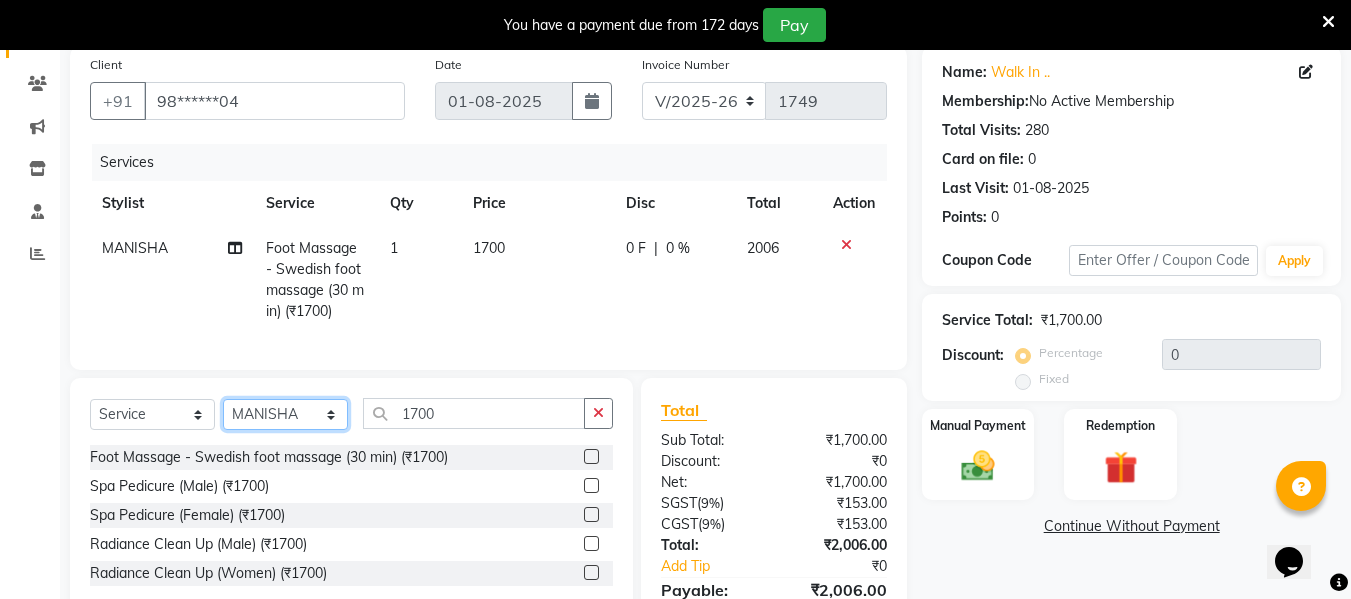select on "39691" 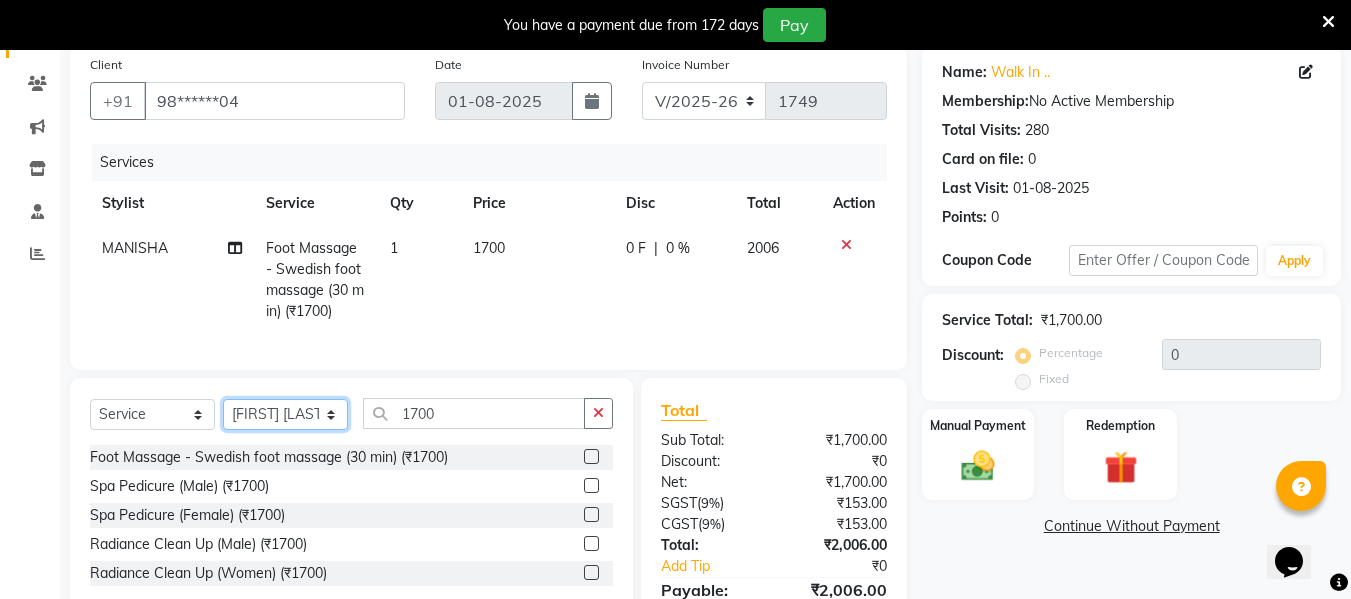 click on "Select Stylist ASHA ANIL JADHAV Dilshad Ahmad EHATESHAM ALI EVVA FARHEEN SHAIKH HEEBA ARIF SHAIKH HEER BAROT IMRAN SHAIKH Mamta Manager MANISHA MD RAJ KHAN MD SAMEER PARWEZ MOHAMMAD ALI RUPS SAKIB SUNENA TAK ZAREENA KHAN" 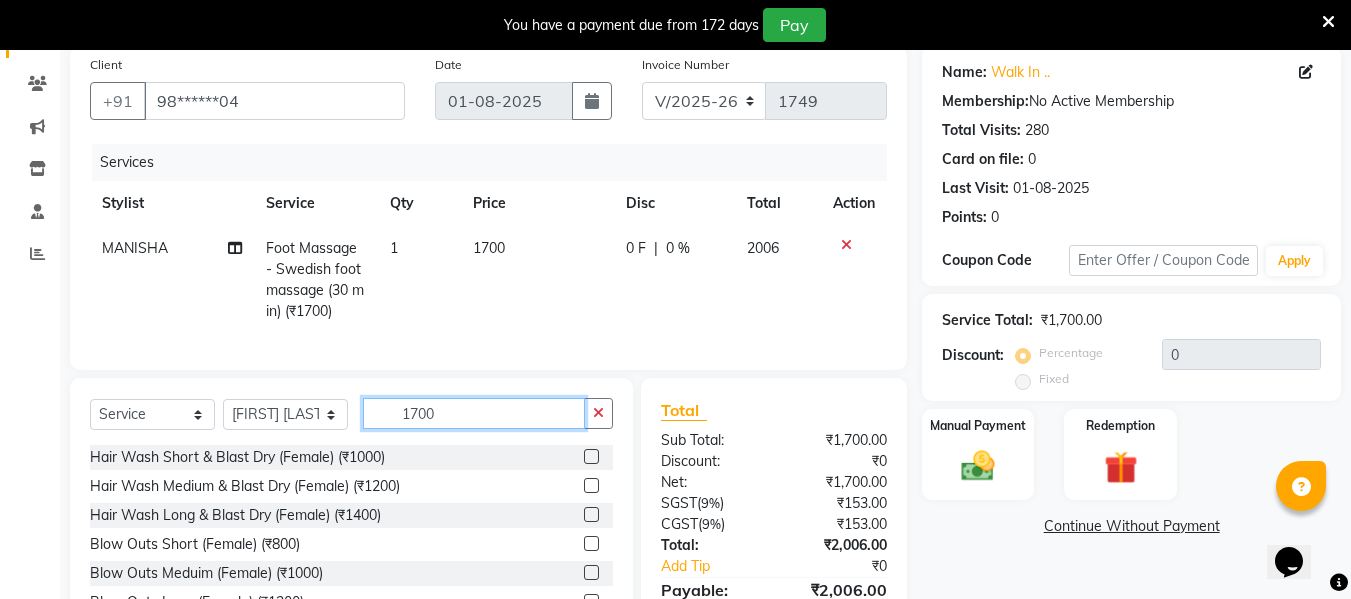 click on "1700" 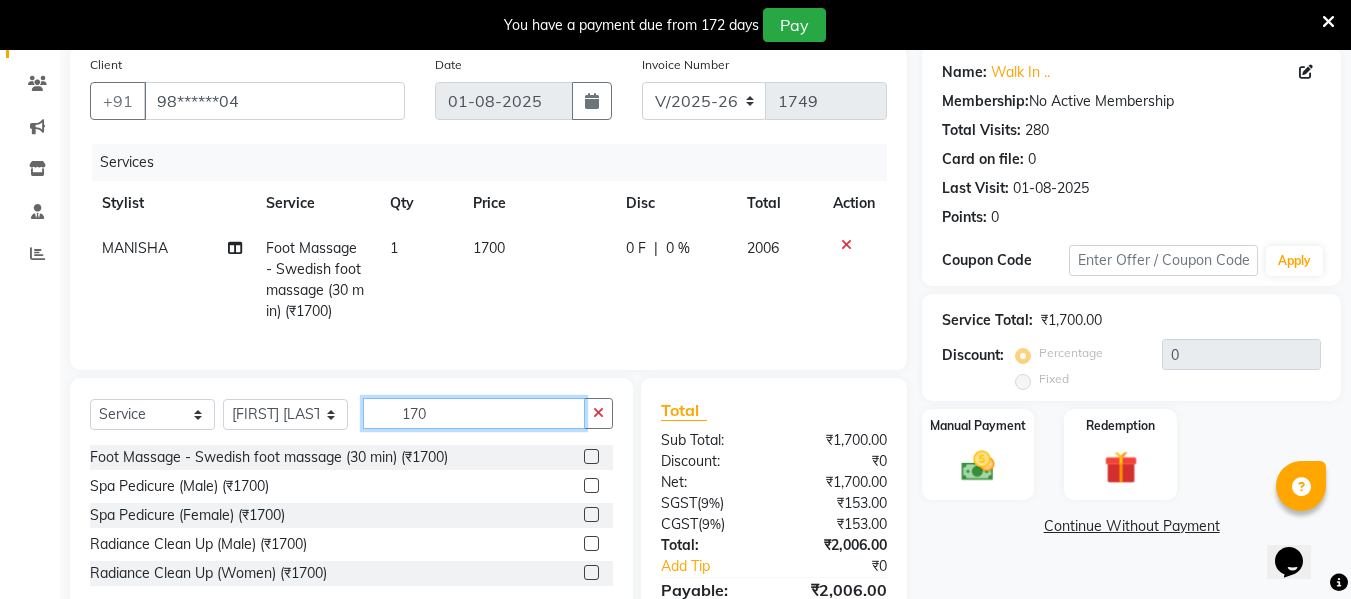 type on "1700" 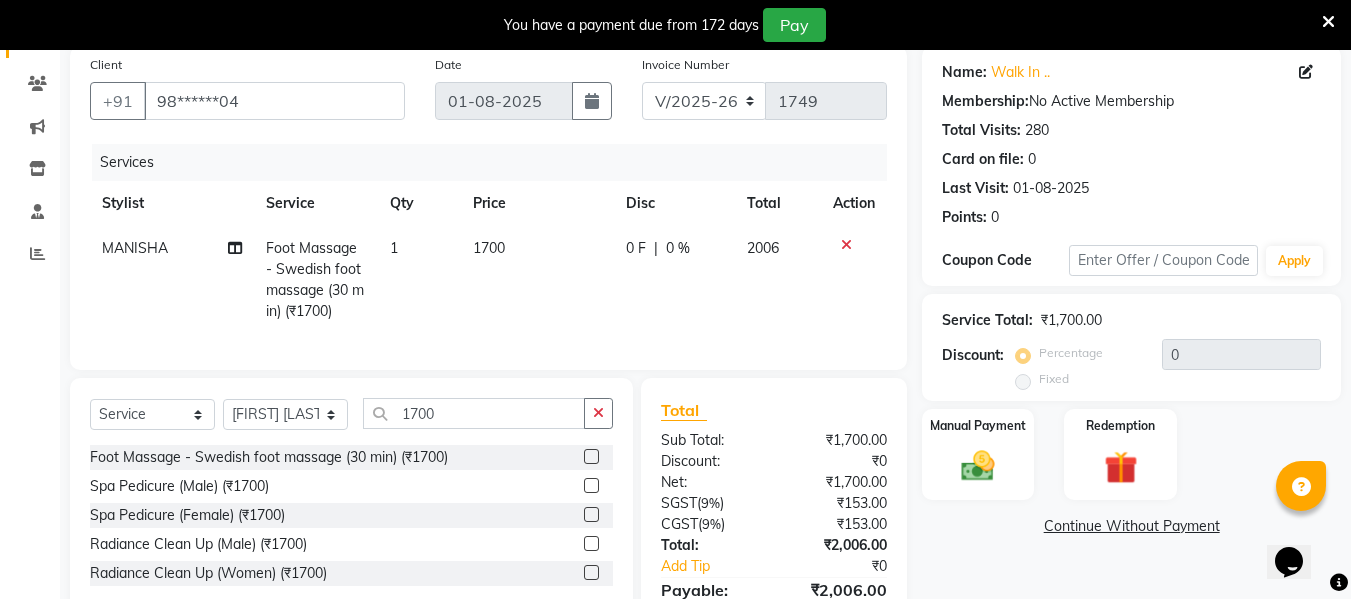 click 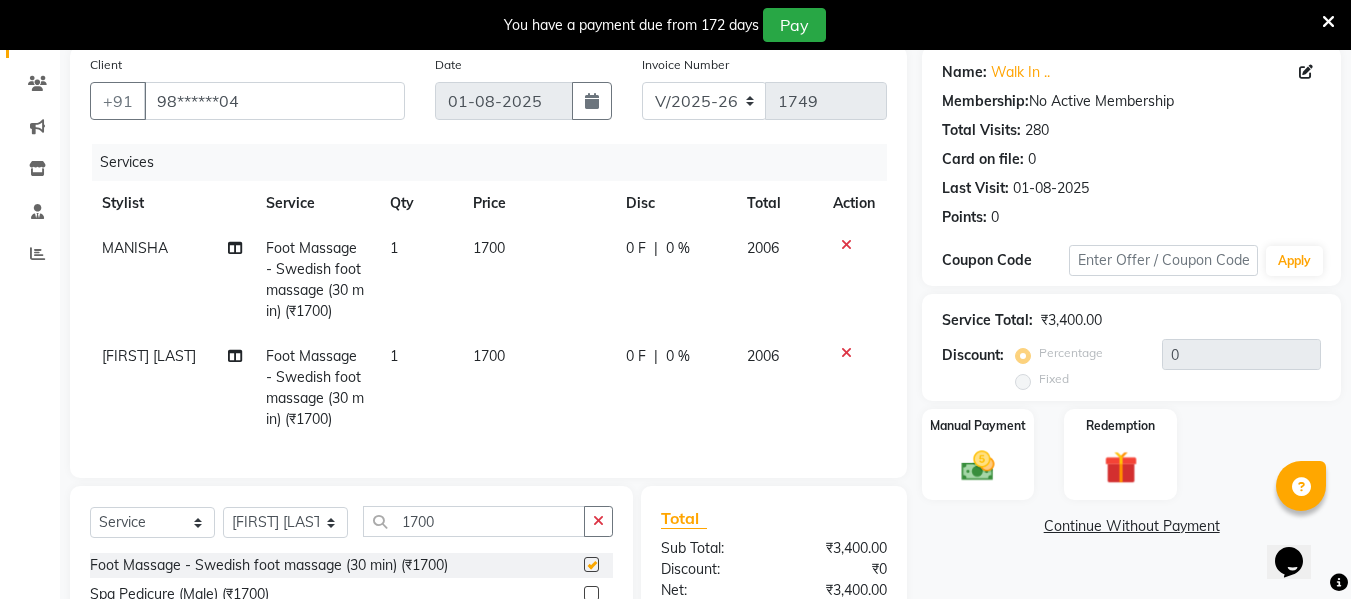 checkbox on "false" 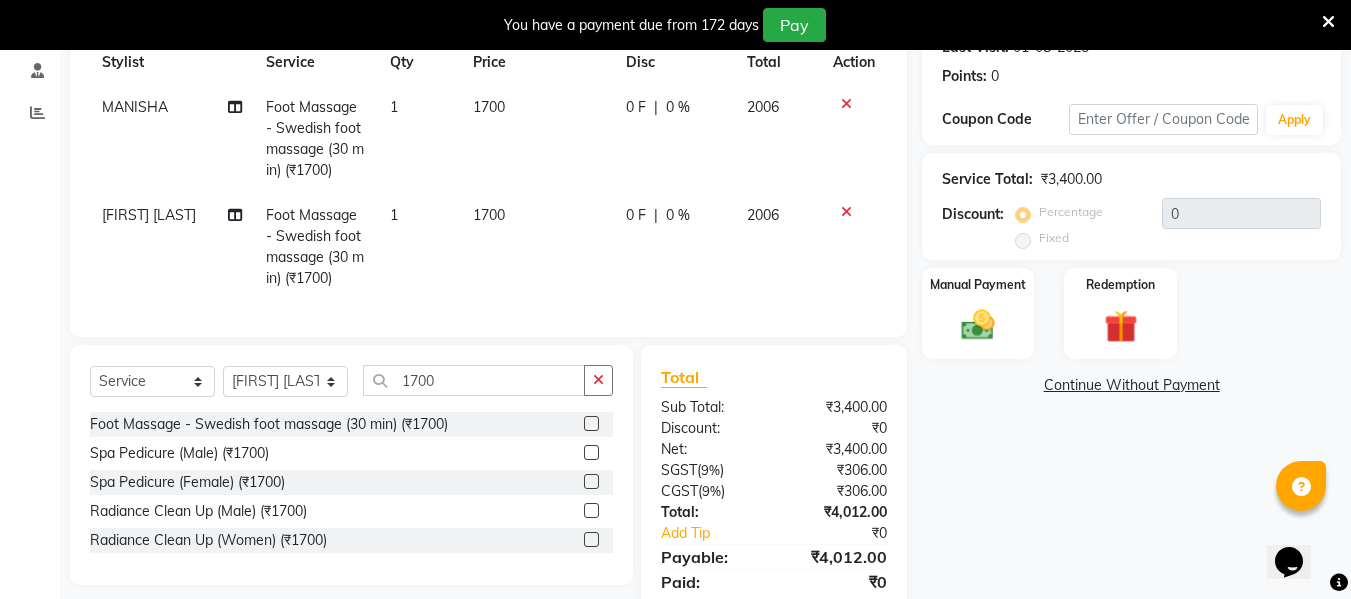 scroll, scrollTop: 297, scrollLeft: 0, axis: vertical 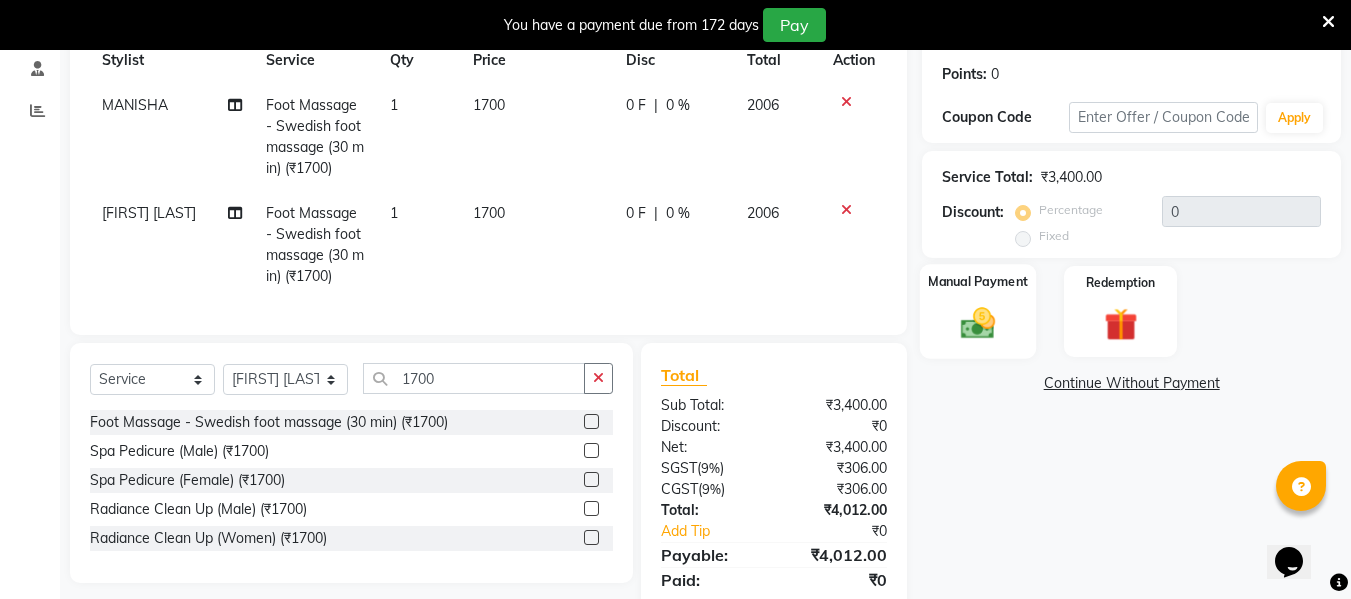 click 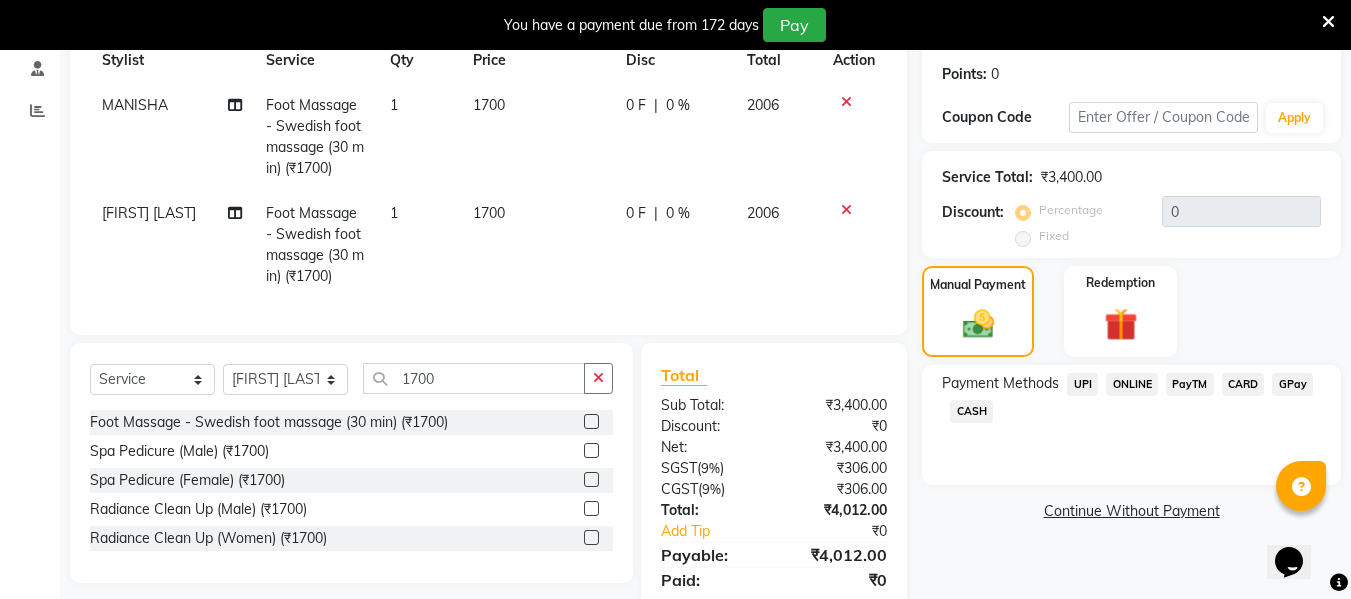 click on "CASH" 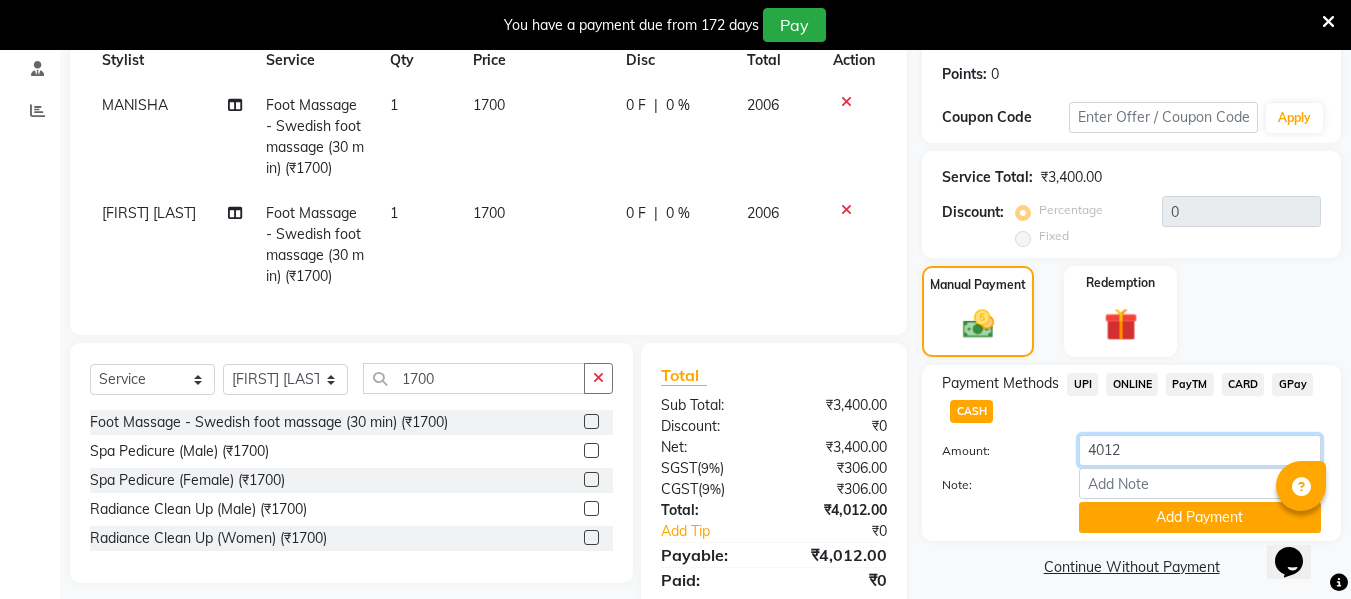 click on "4012" 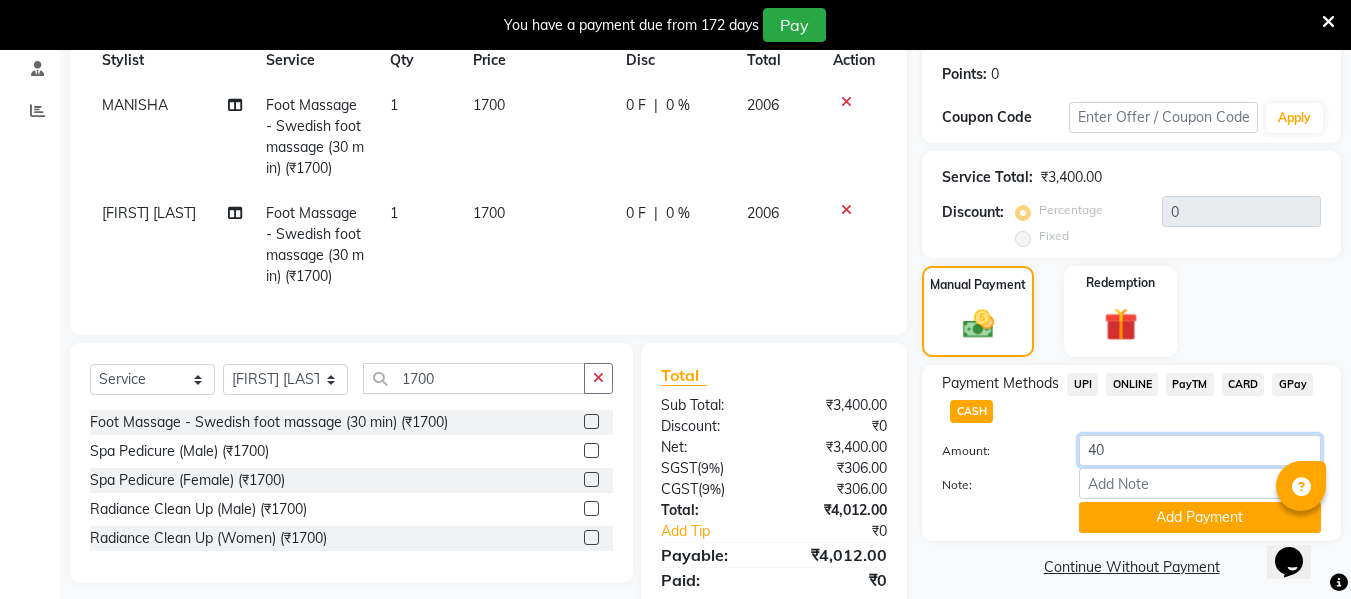 type on "4" 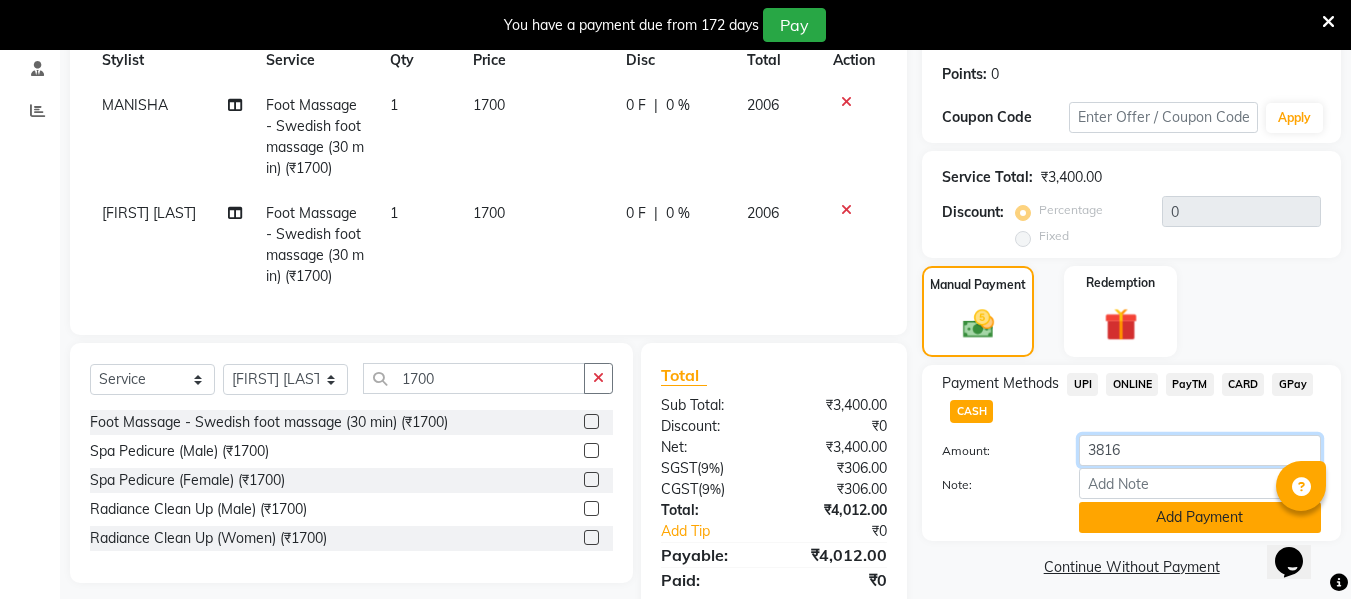 type on "3816" 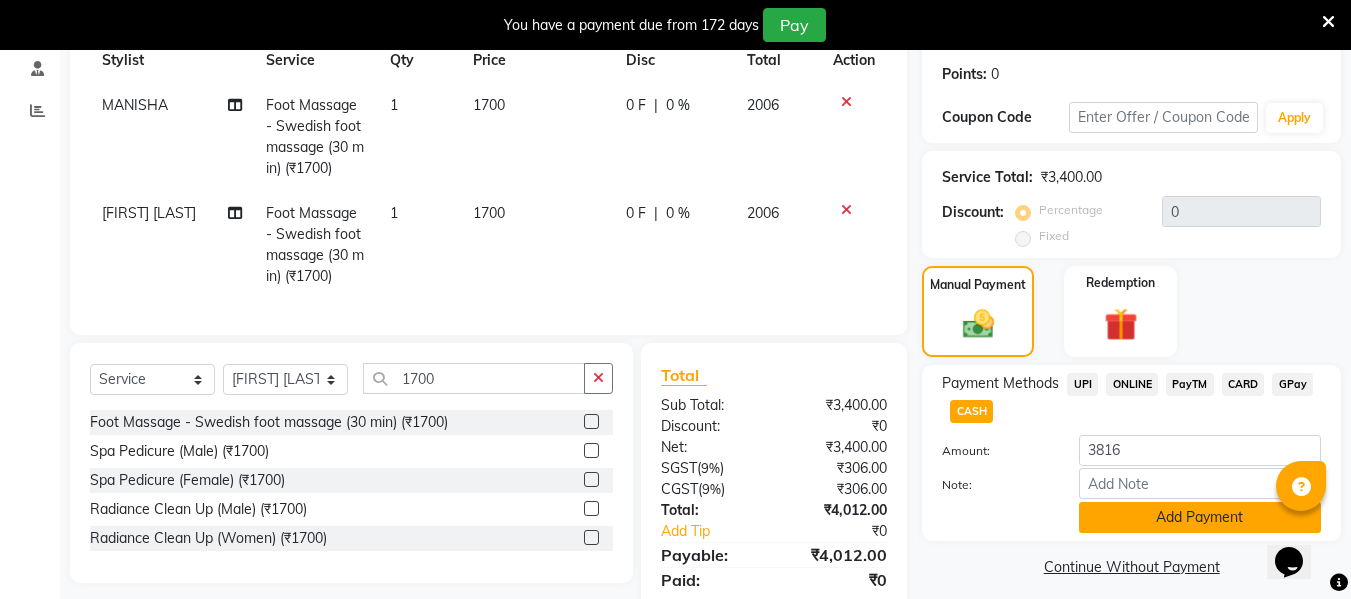 click on "Add Payment" 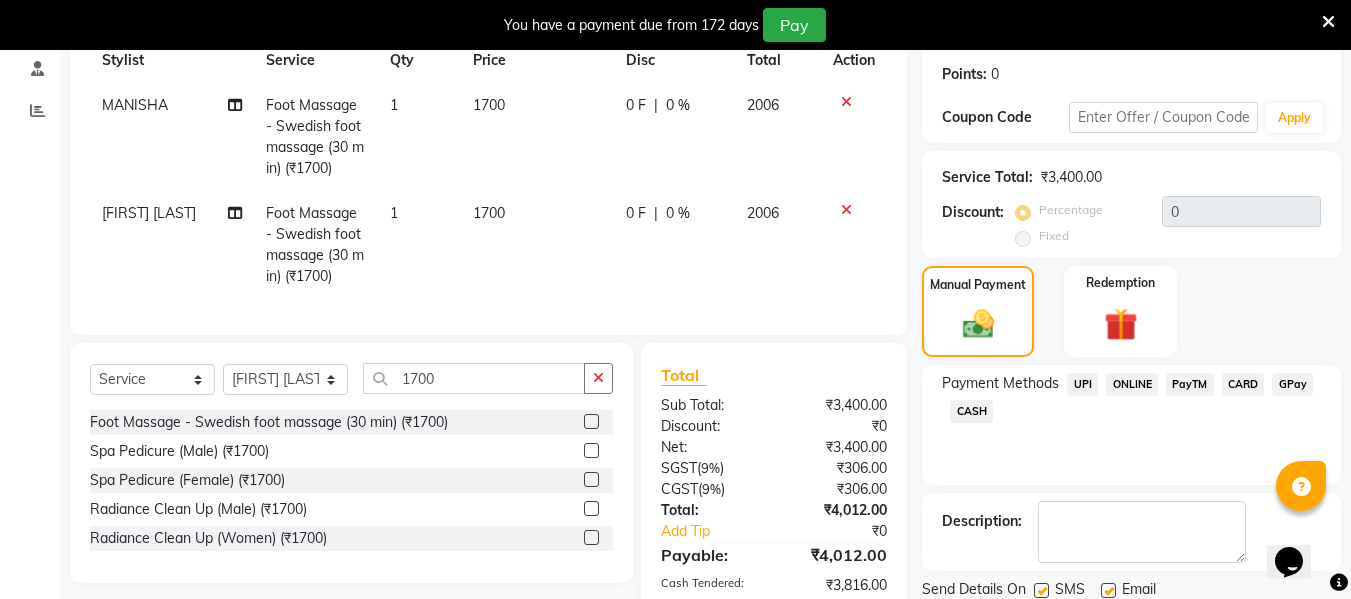 click on "CARD" 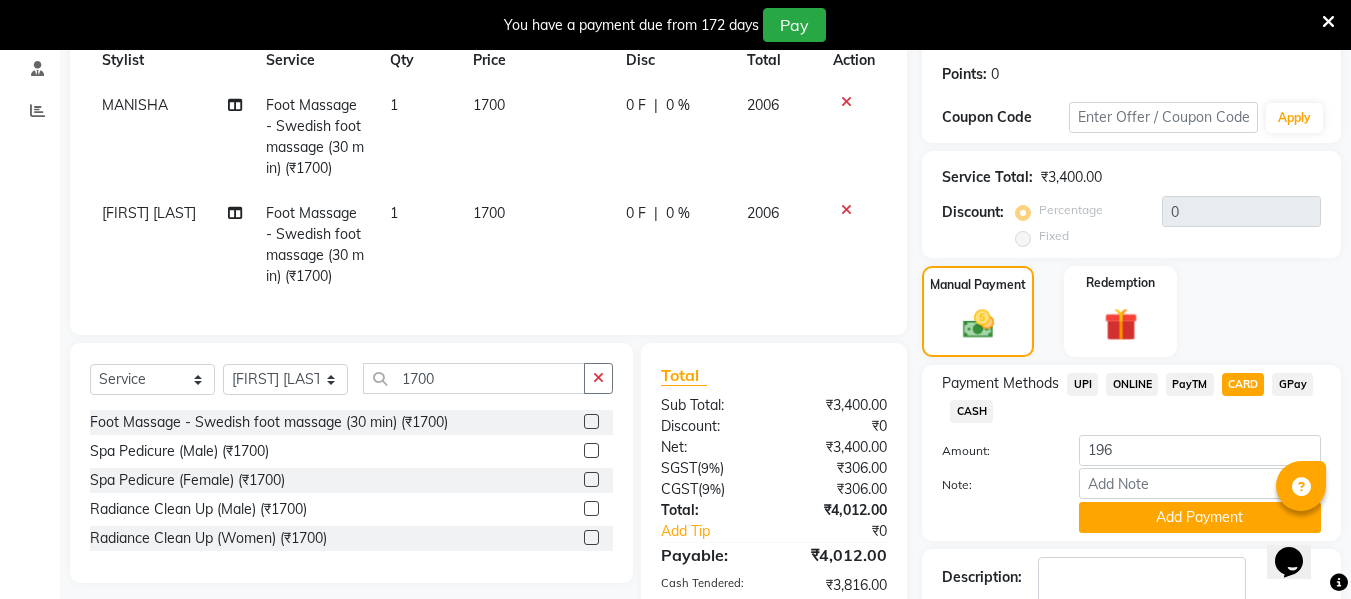 scroll, scrollTop: 451, scrollLeft: 0, axis: vertical 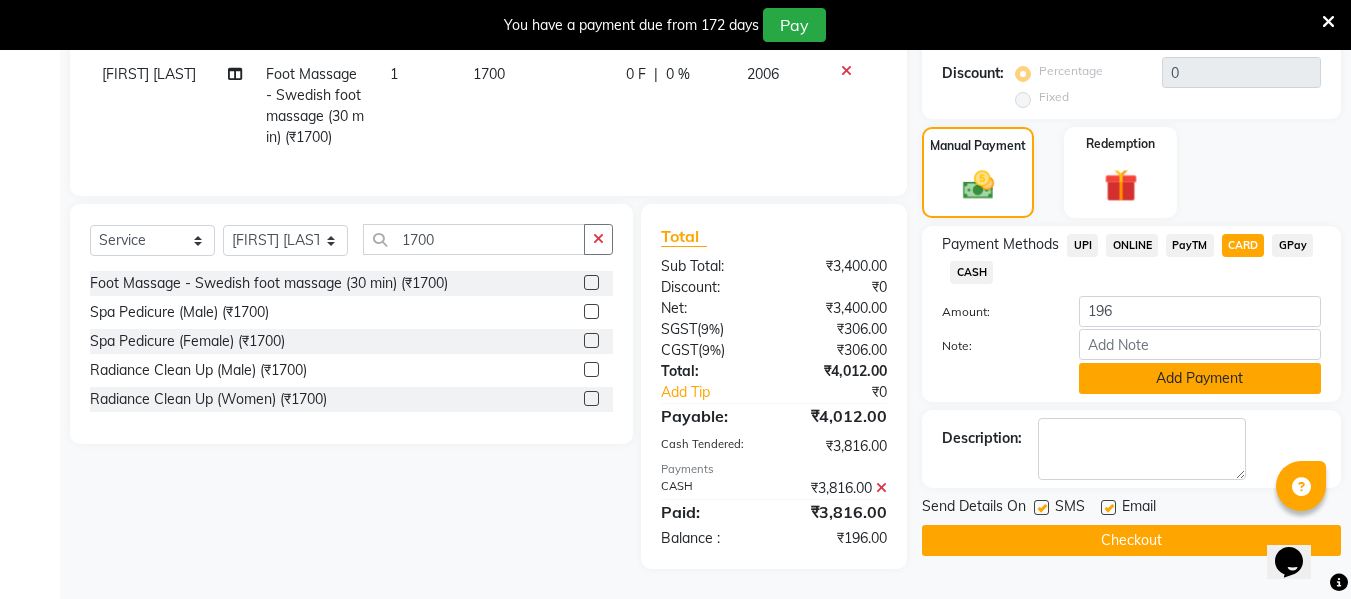click on "Add Payment" 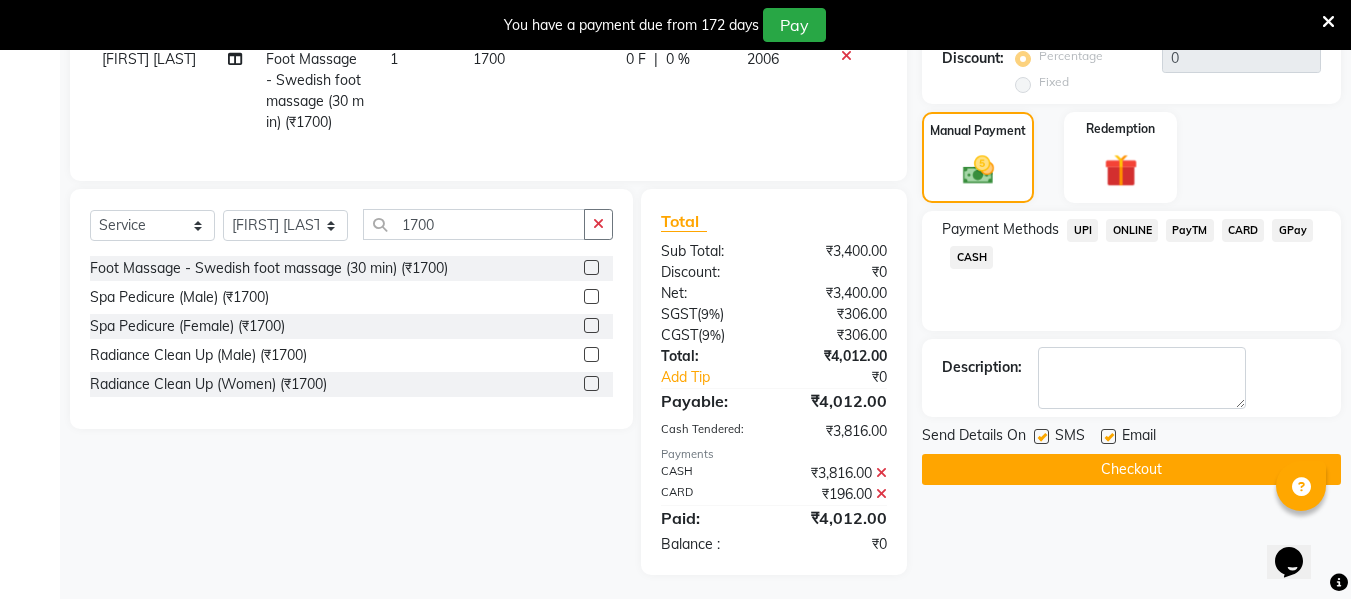 scroll, scrollTop: 472, scrollLeft: 0, axis: vertical 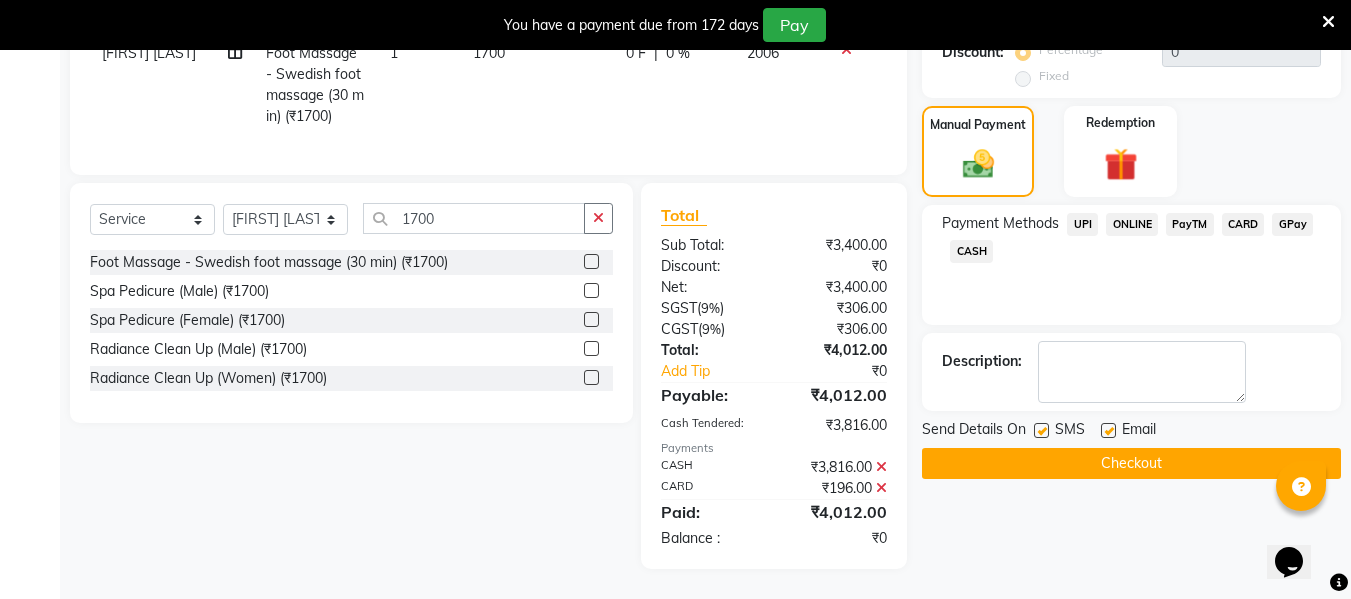 click on "Checkout" 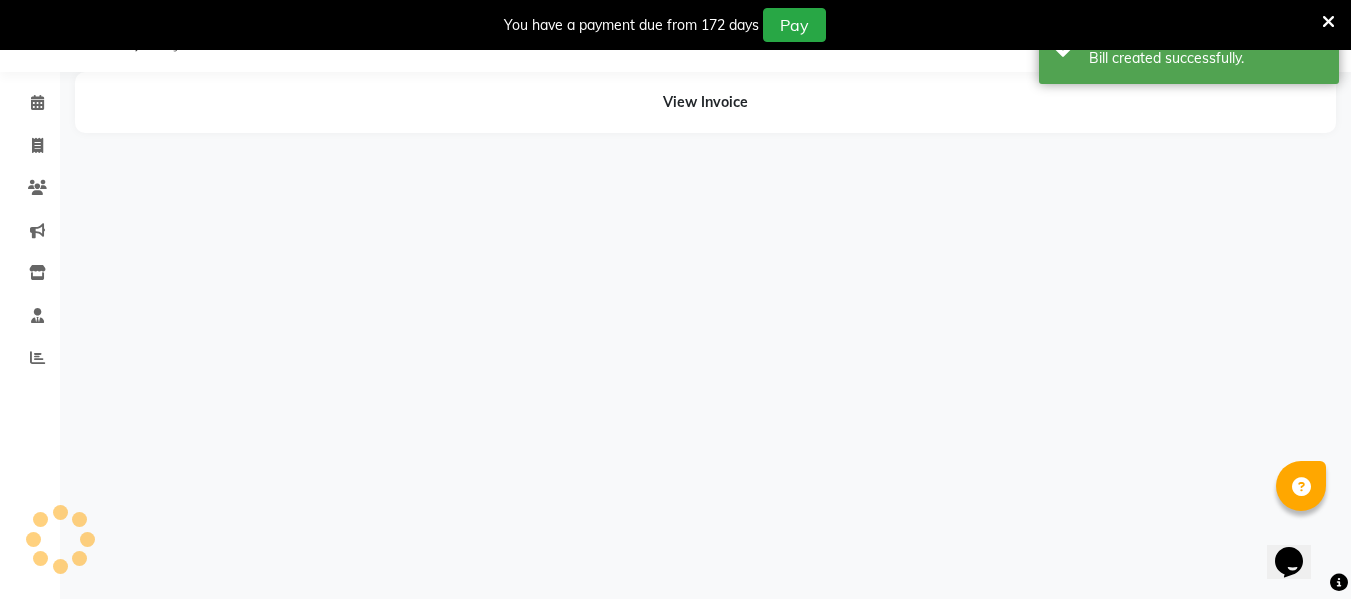 scroll, scrollTop: 0, scrollLeft: 0, axis: both 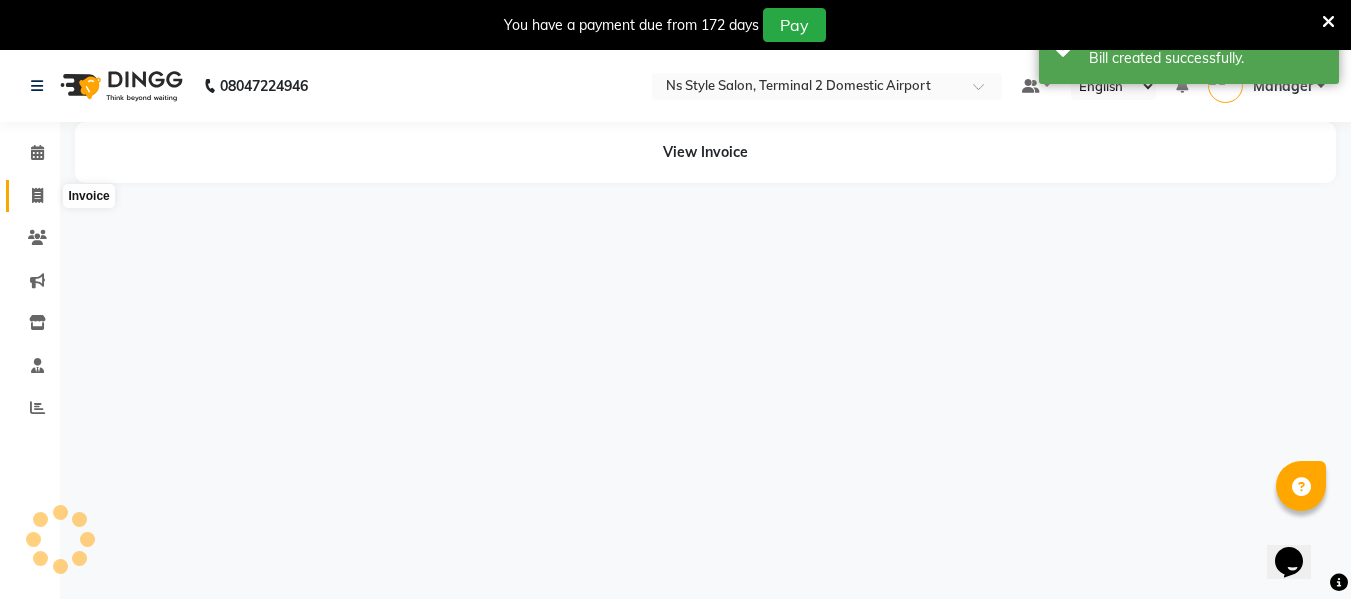 click 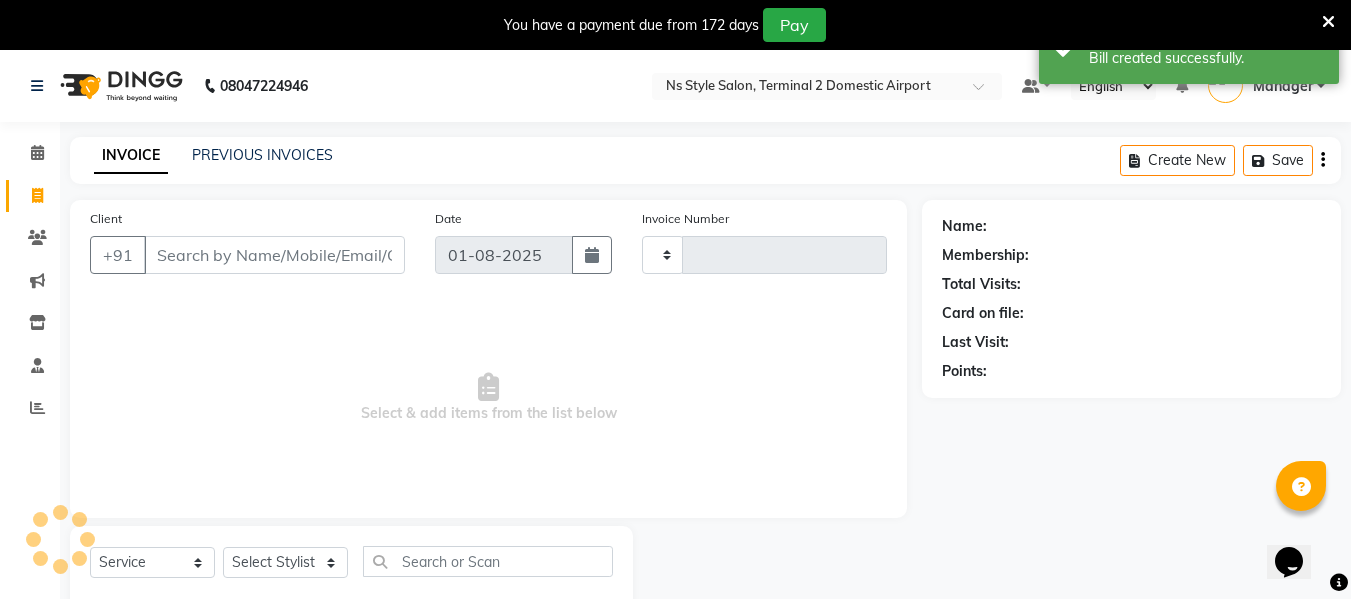 scroll, scrollTop: 52, scrollLeft: 0, axis: vertical 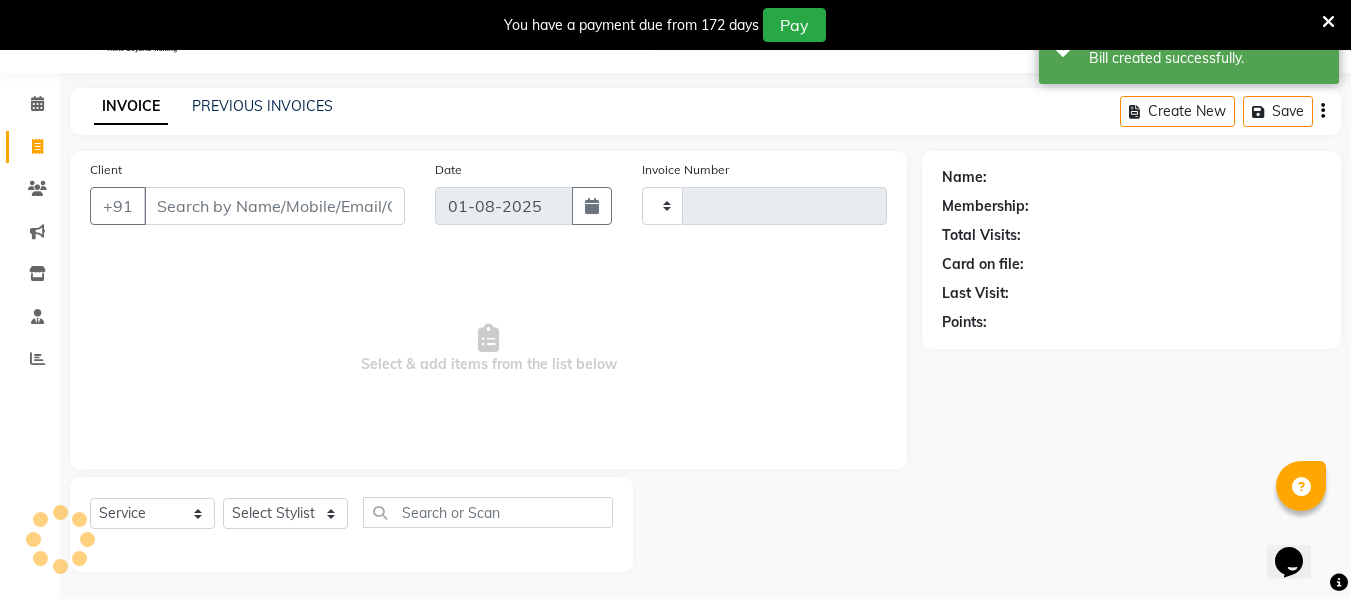 type on "1750" 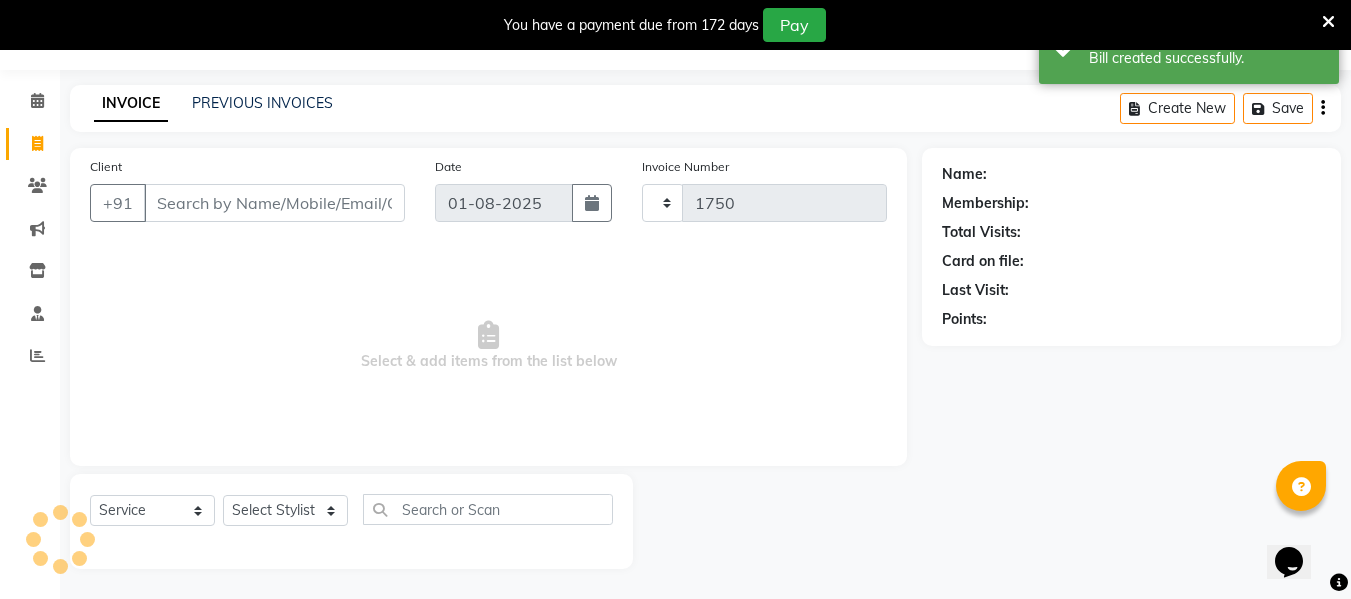 select on "5661" 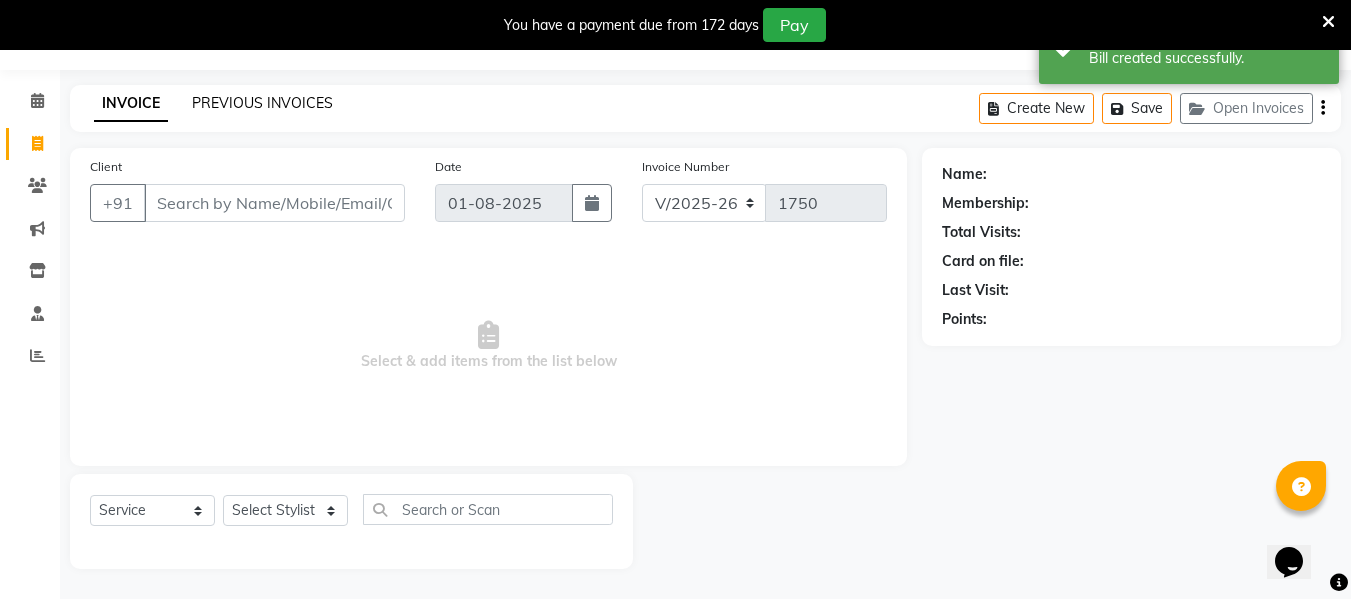 click on "PREVIOUS INVOICES" 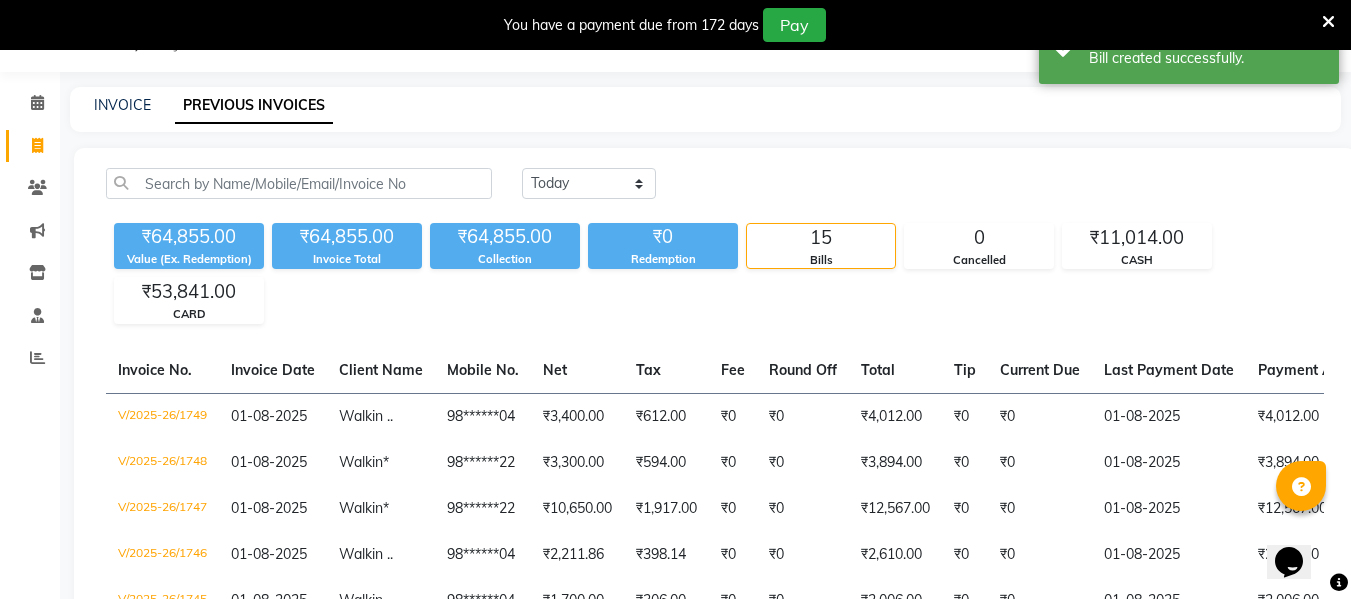 scroll, scrollTop: 52, scrollLeft: 0, axis: vertical 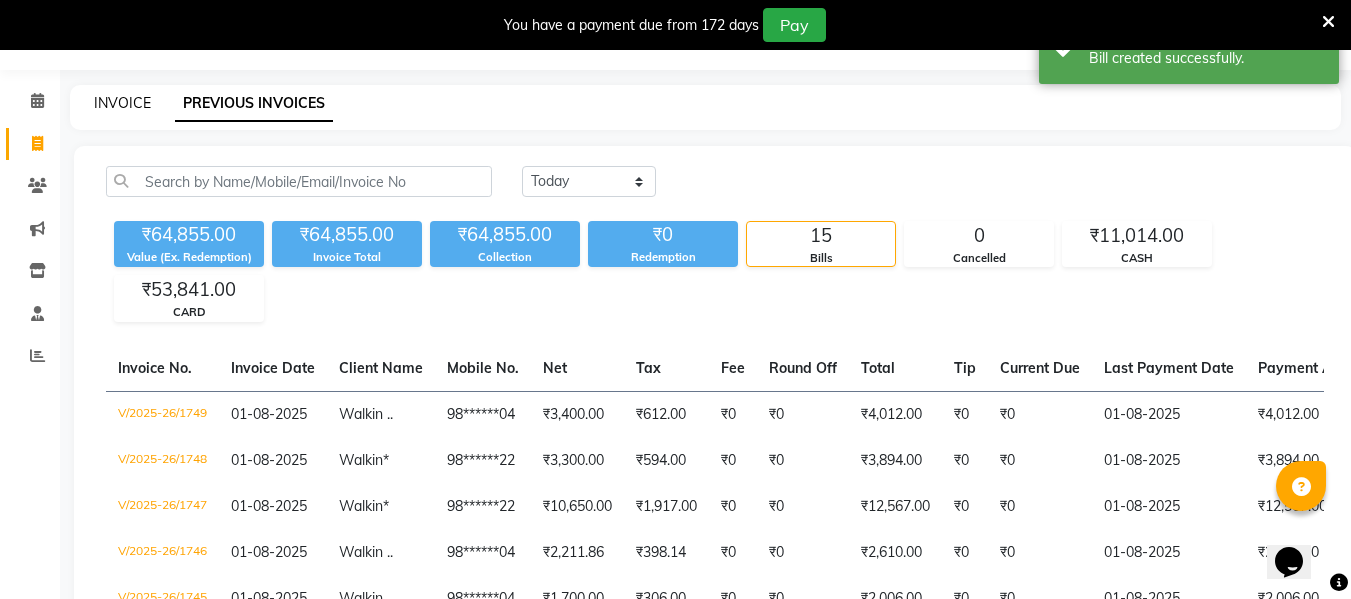 click on "INVOICE" 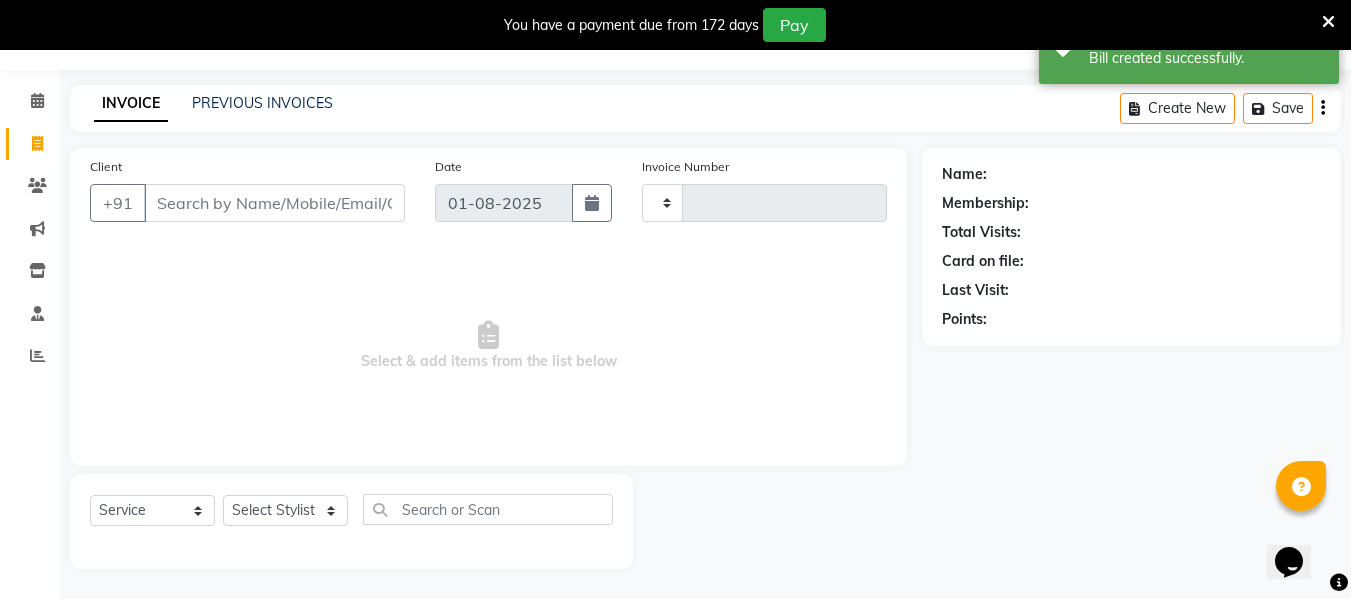 type on "1750" 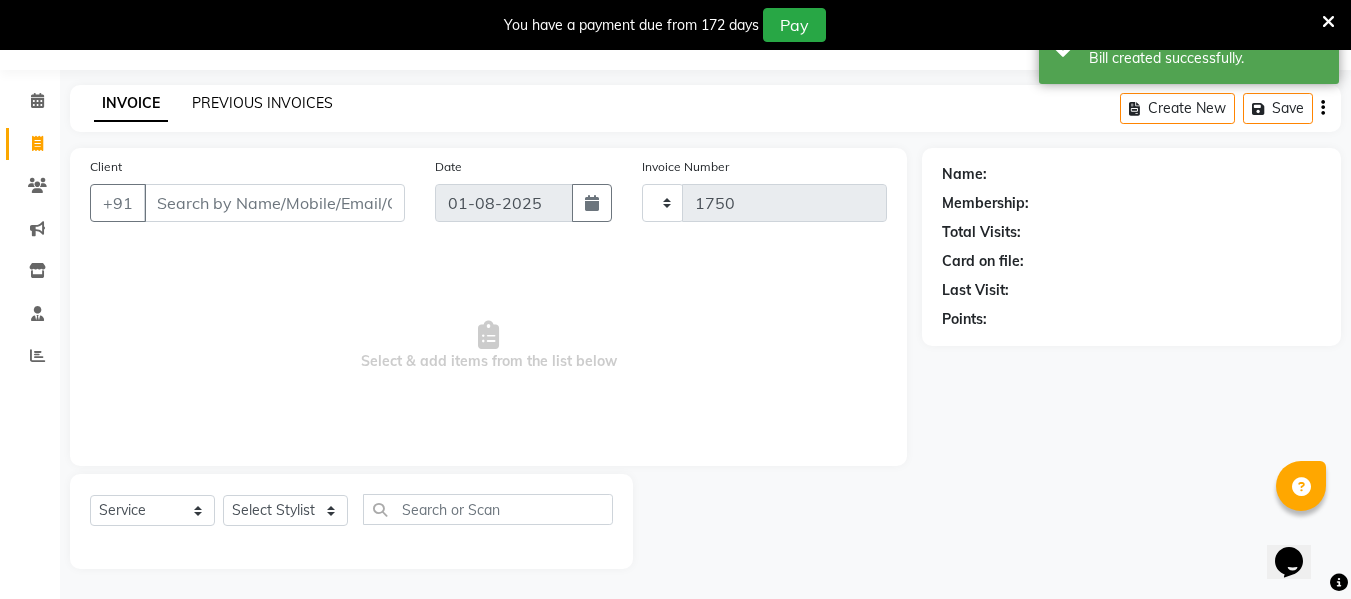 select on "5661" 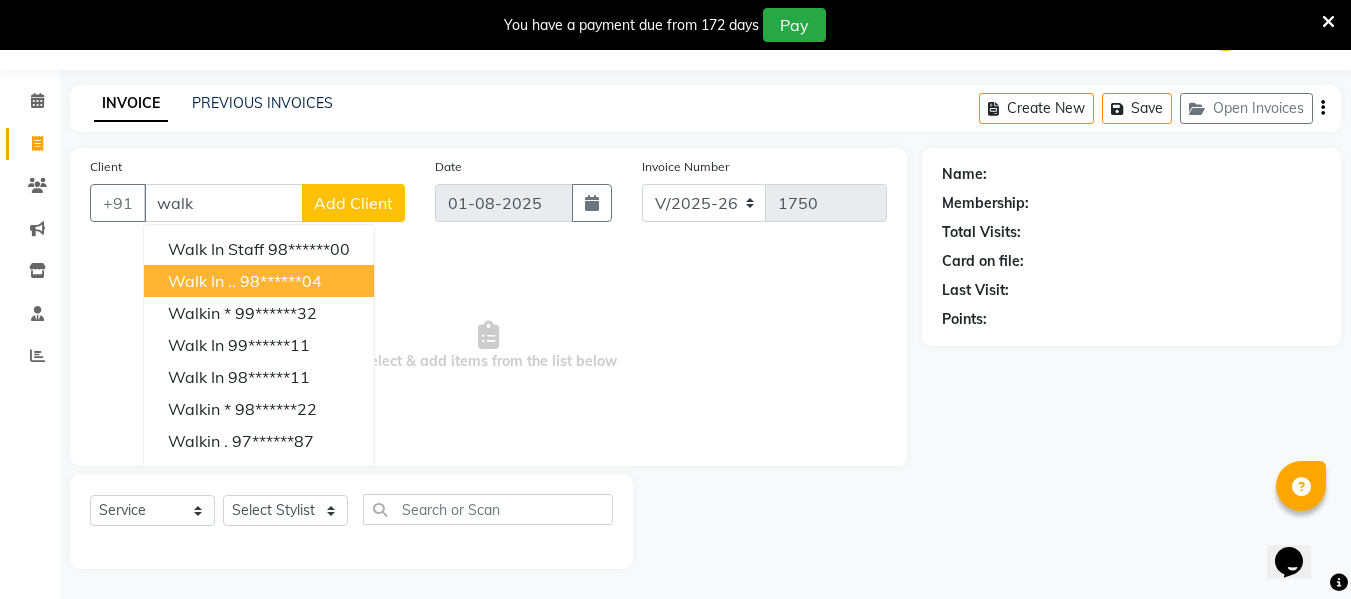 click on "Walk in .." at bounding box center (202, 281) 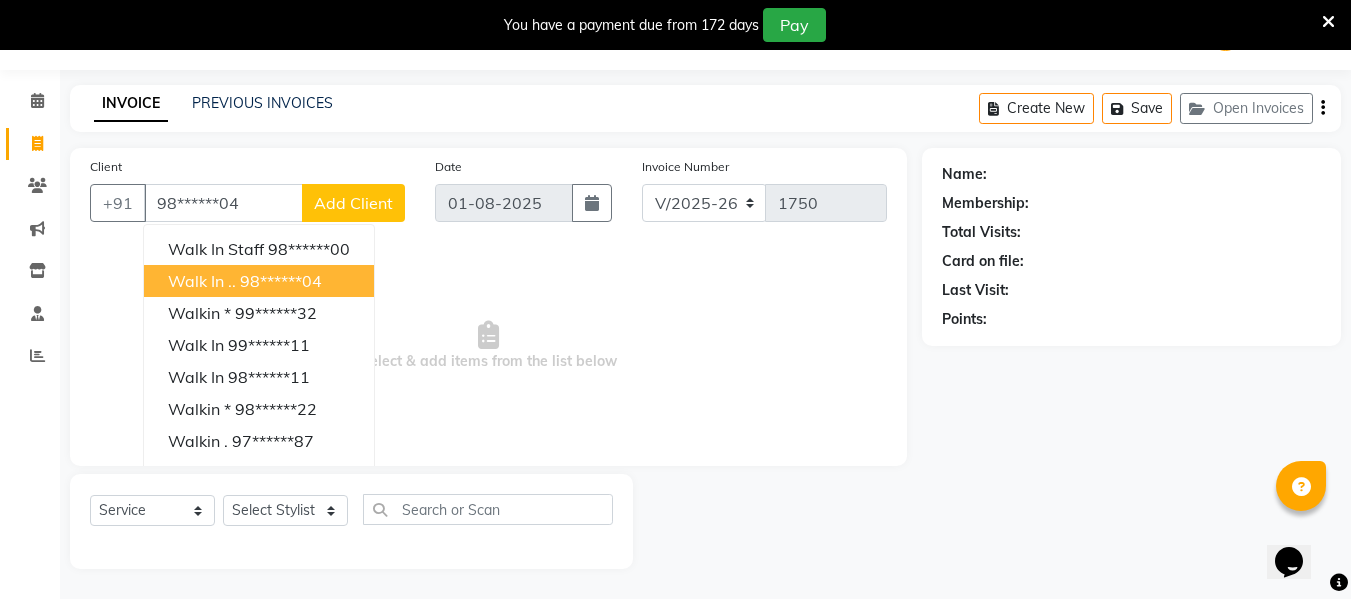 type on "98******04" 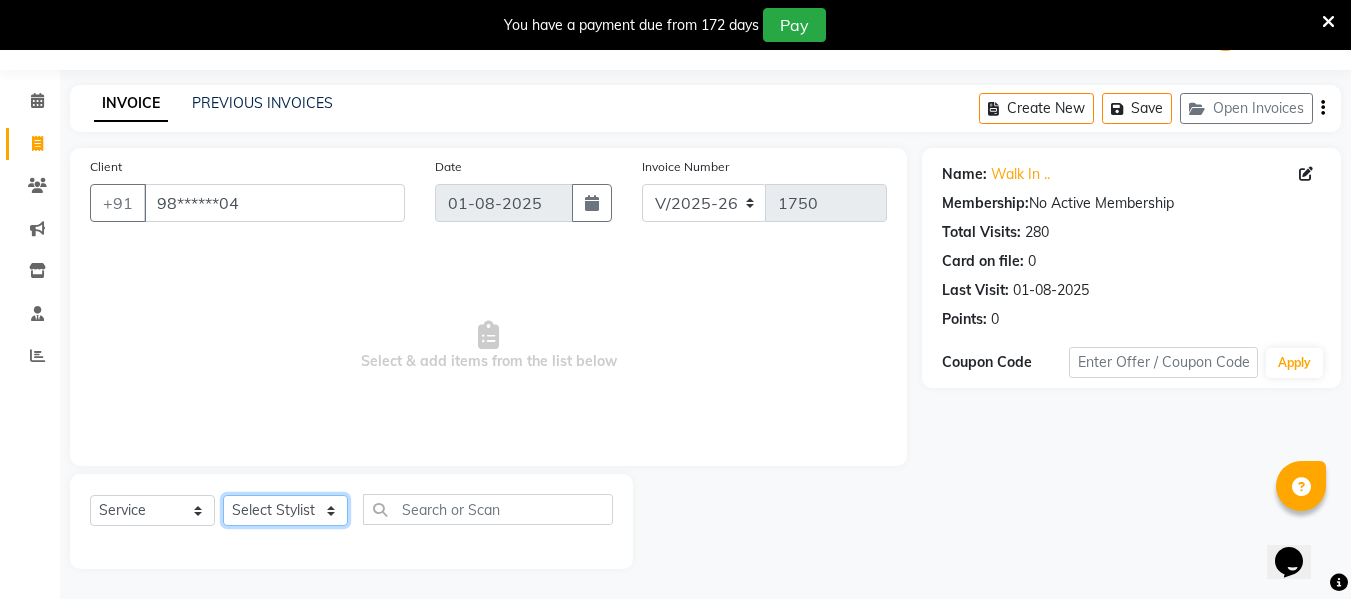 click on "Select Stylist ASHA ANIL JADHAV Dilshad Ahmad EHATESHAM ALI EVVA FARHEEN SHAIKH HEEBA ARIF SHAIKH HEER BAROT IMRAN SHAIKH Mamta Manager MANISHA MD RAJ KHAN MD SAMEER PARWEZ MOHAMMAD ALI RUPS SAKIB SUNENA TAK ZAREENA KHAN" 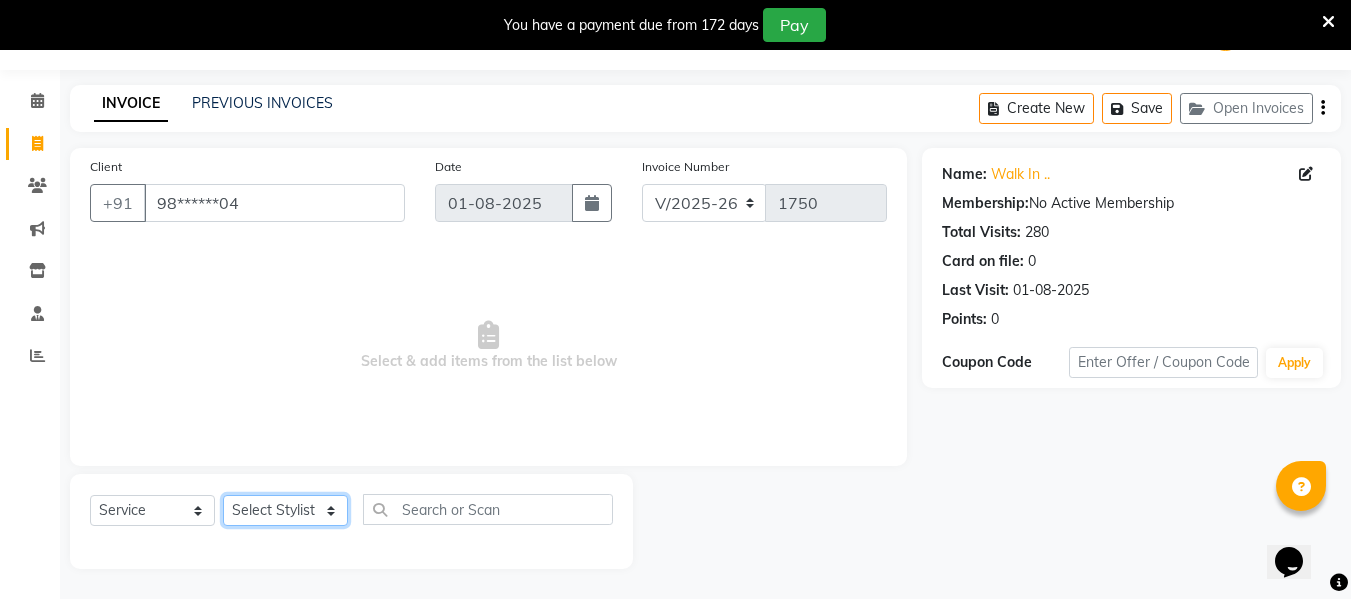 select on "45698" 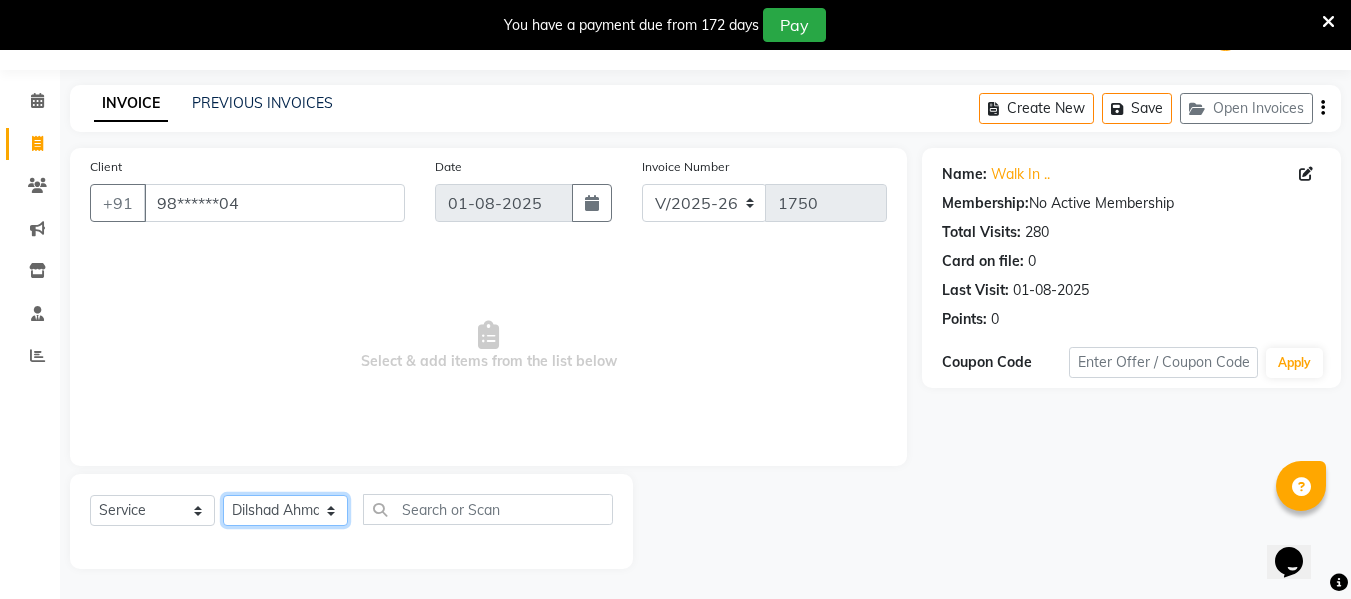click on "Select Stylist ASHA ANIL JADHAV Dilshad Ahmad EHATESHAM ALI EVVA FARHEEN SHAIKH HEEBA ARIF SHAIKH HEER BAROT IMRAN SHAIKH Mamta Manager MANISHA MD RAJ KHAN MD SAMEER PARWEZ MOHAMMAD ALI RUPS SAKIB SUNENA TAK ZAREENA KHAN" 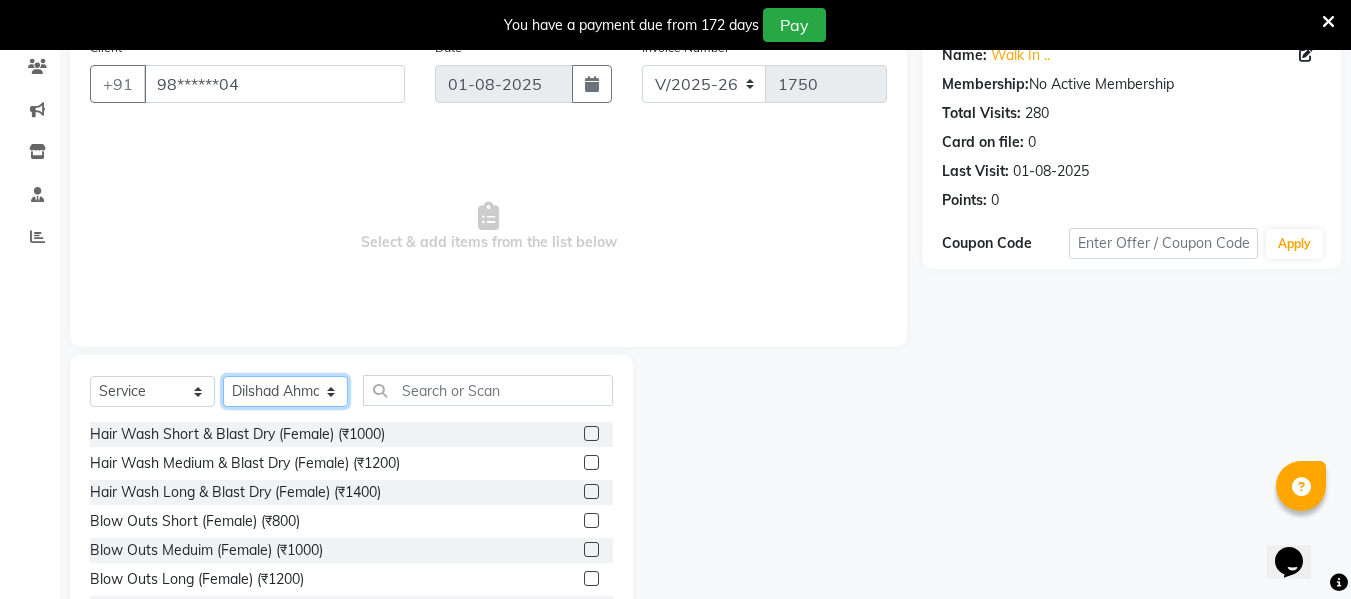 scroll, scrollTop: 175, scrollLeft: 0, axis: vertical 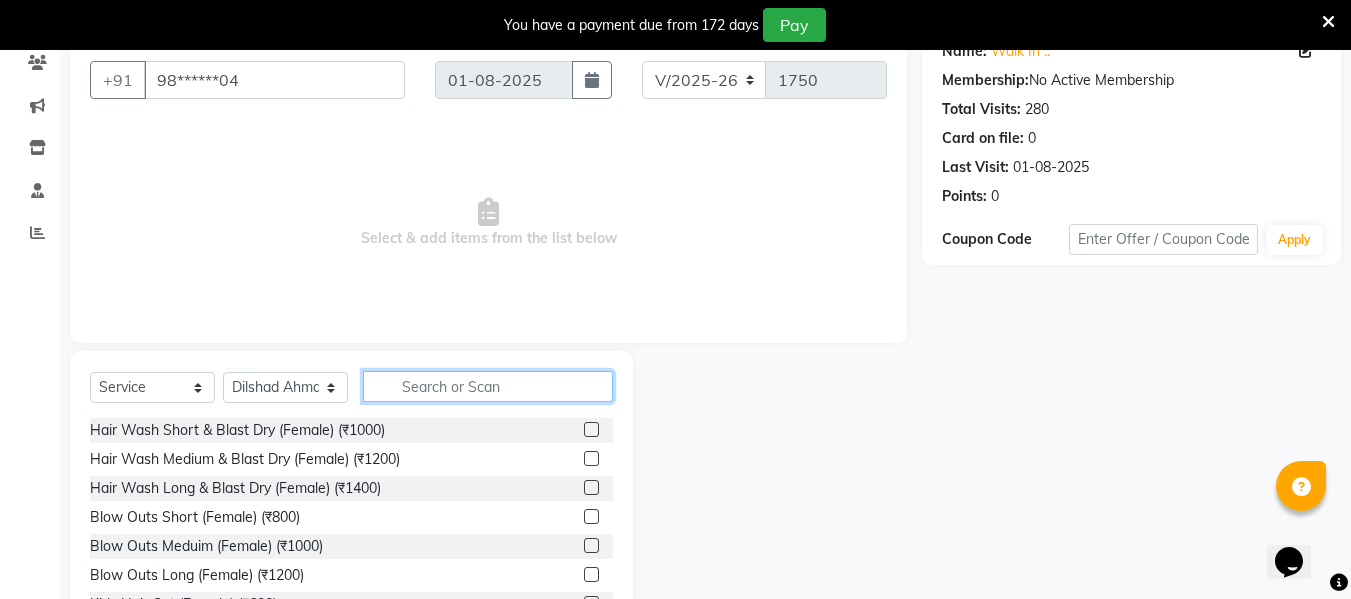 click 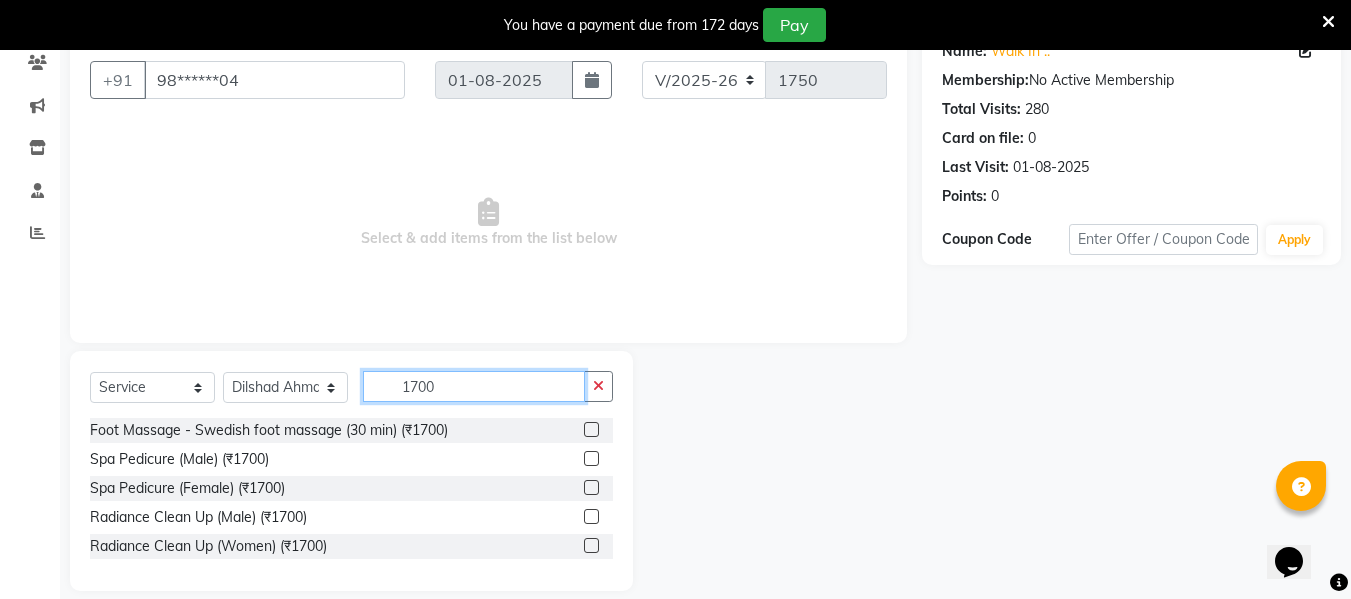 type on "1700" 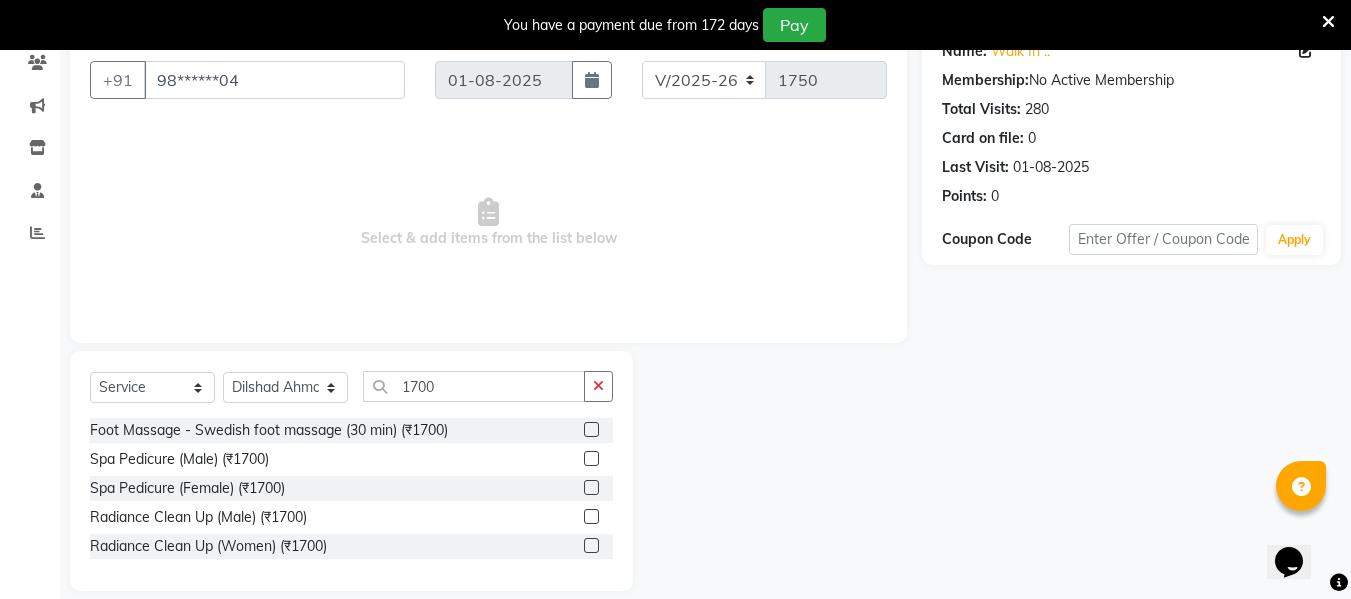 click 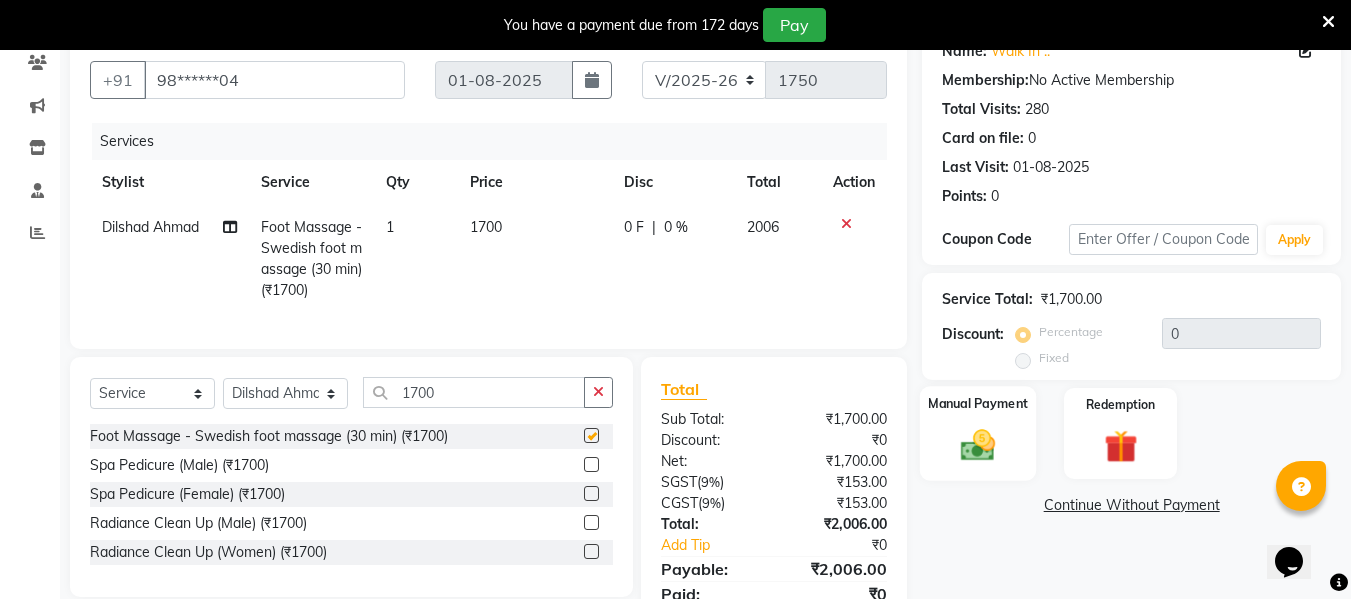 checkbox on "false" 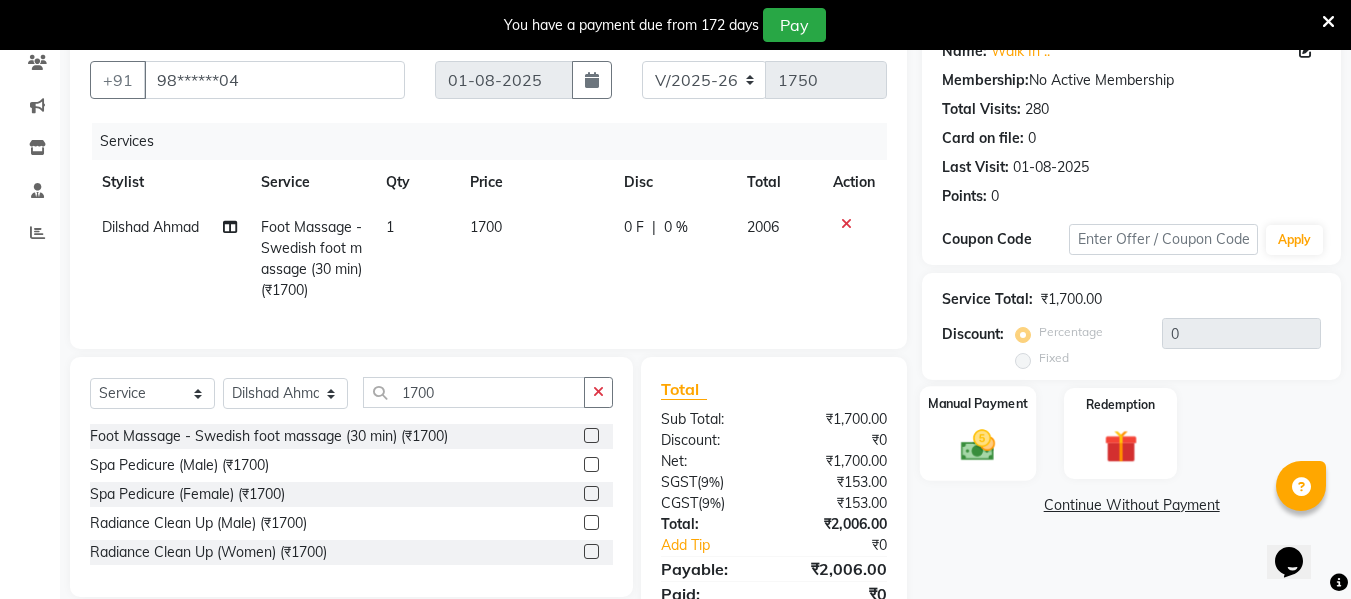 click 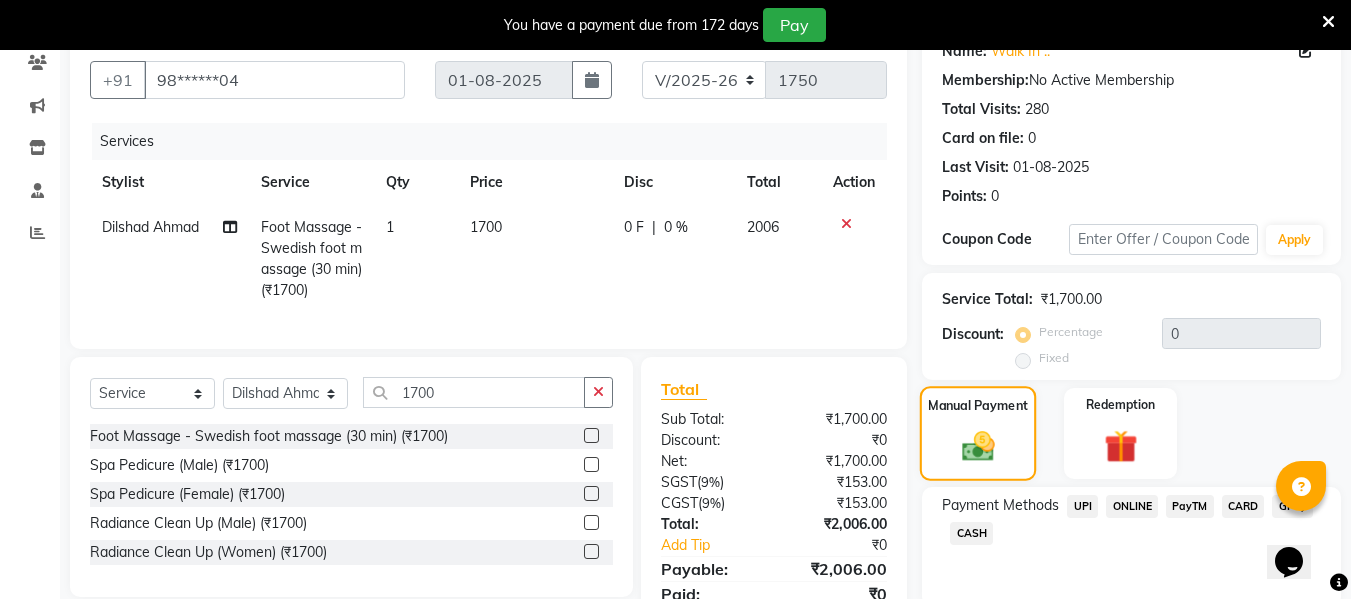 scroll, scrollTop: 272, scrollLeft: 0, axis: vertical 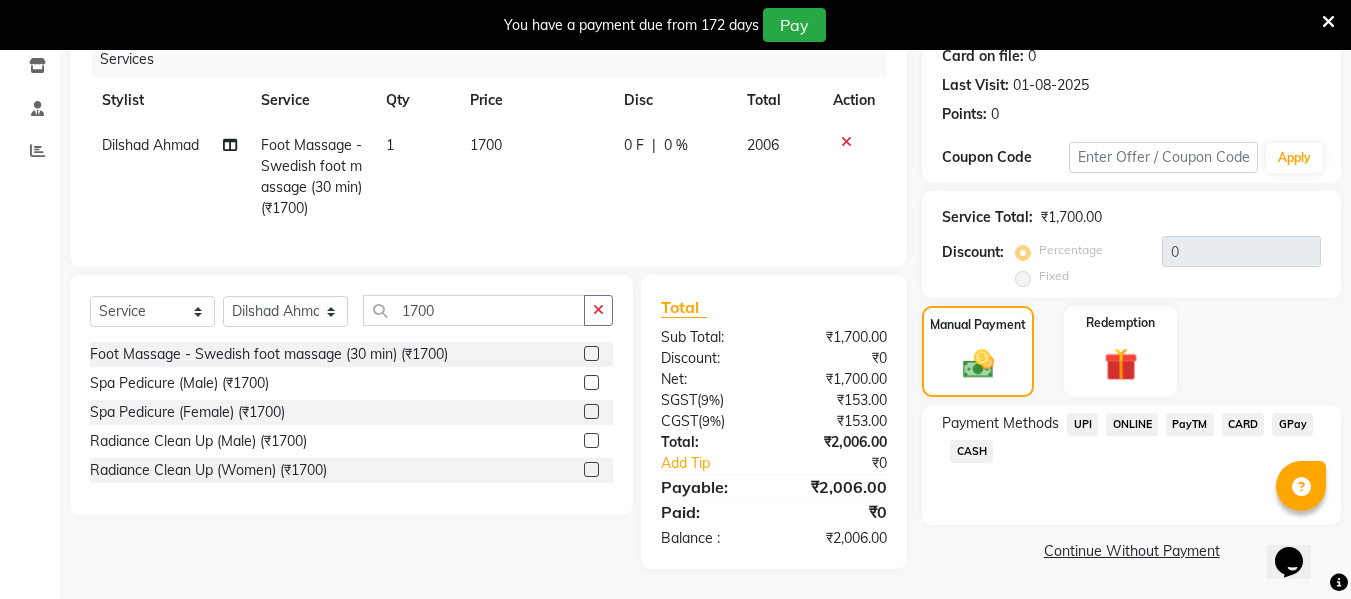 click on "CARD" 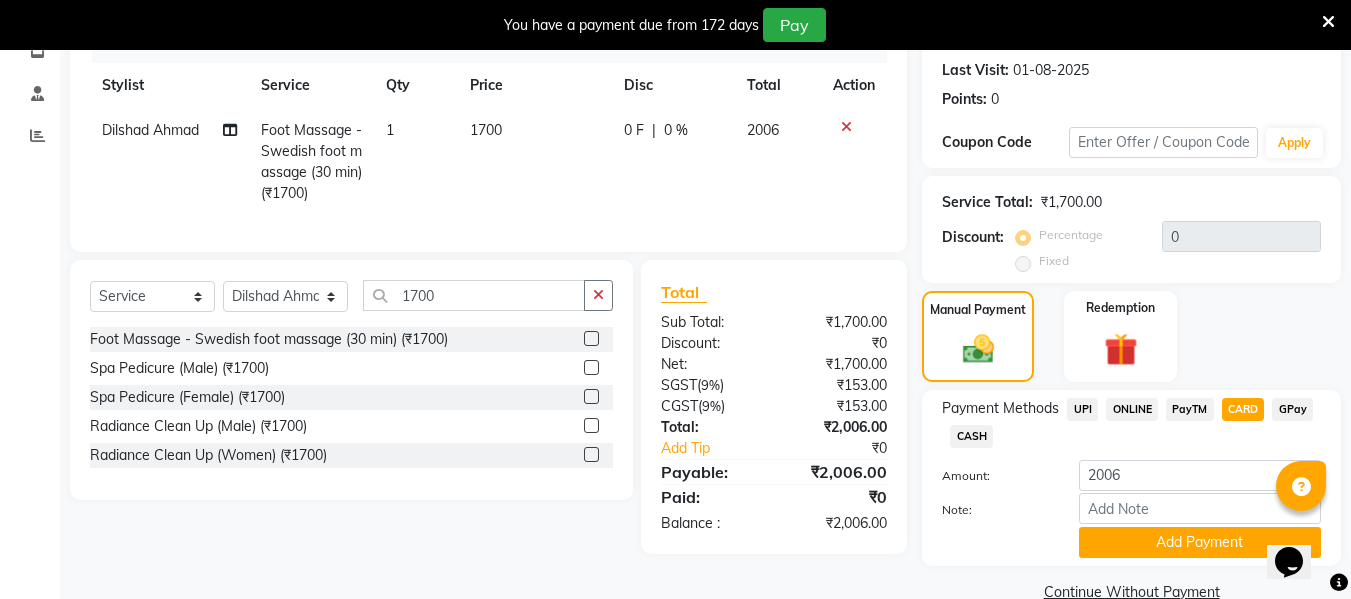scroll, scrollTop: 310, scrollLeft: 0, axis: vertical 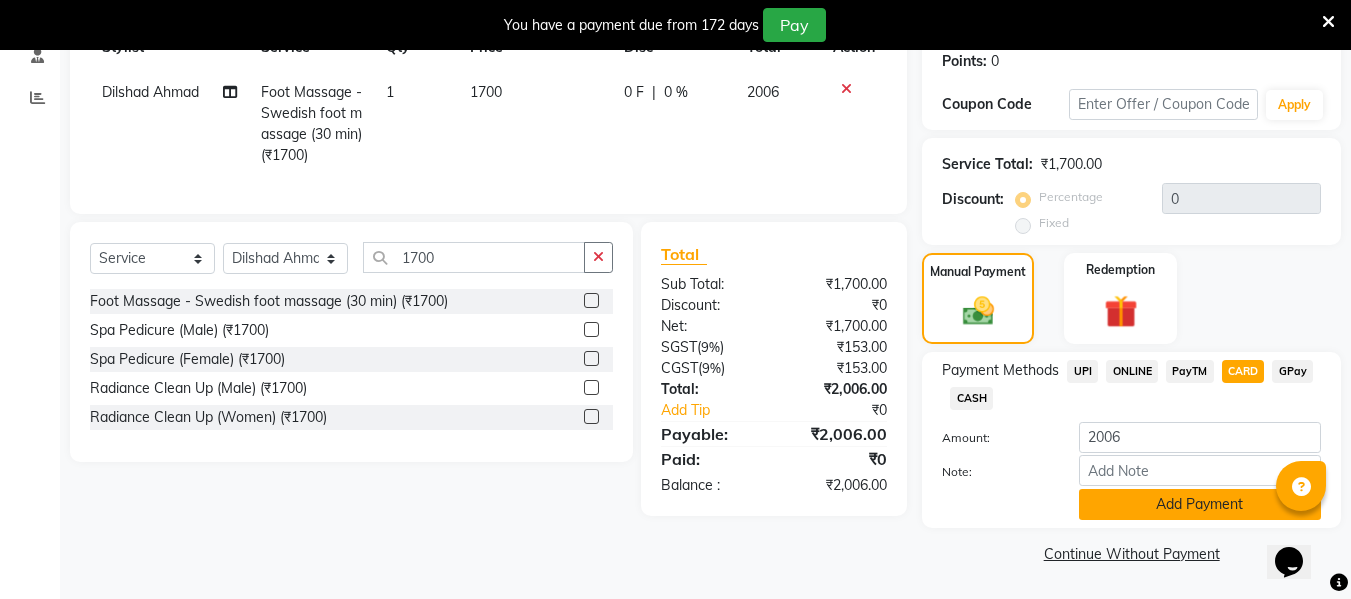 click on "Add Payment" 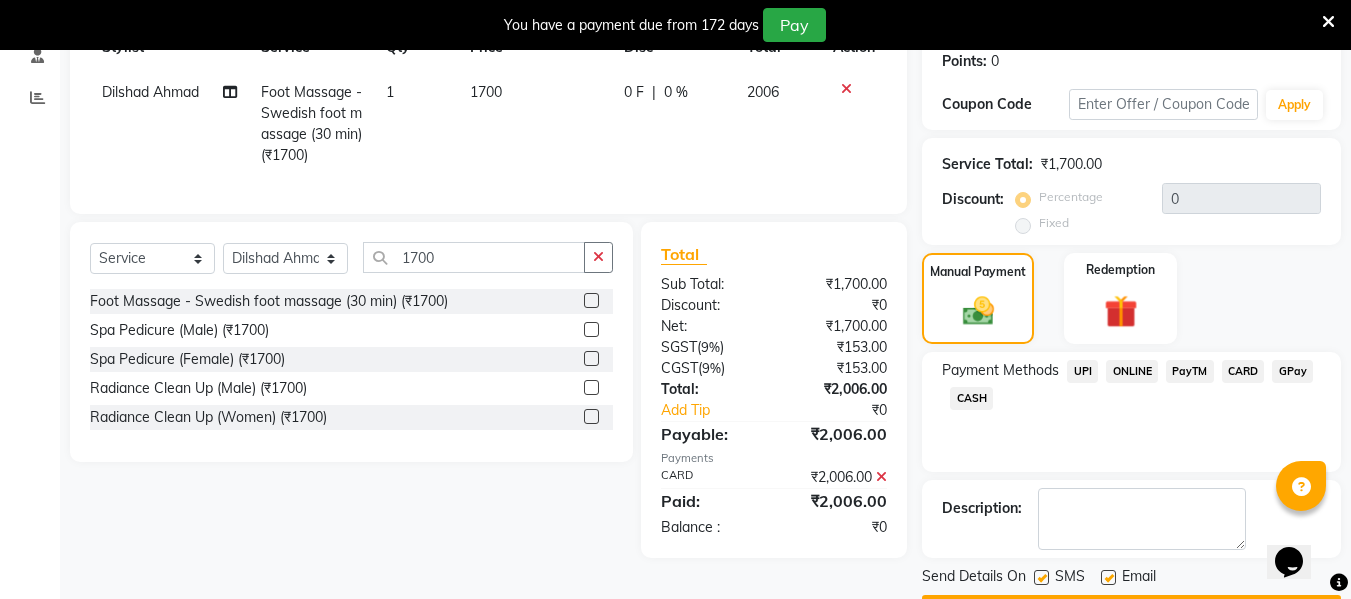scroll, scrollTop: 367, scrollLeft: 0, axis: vertical 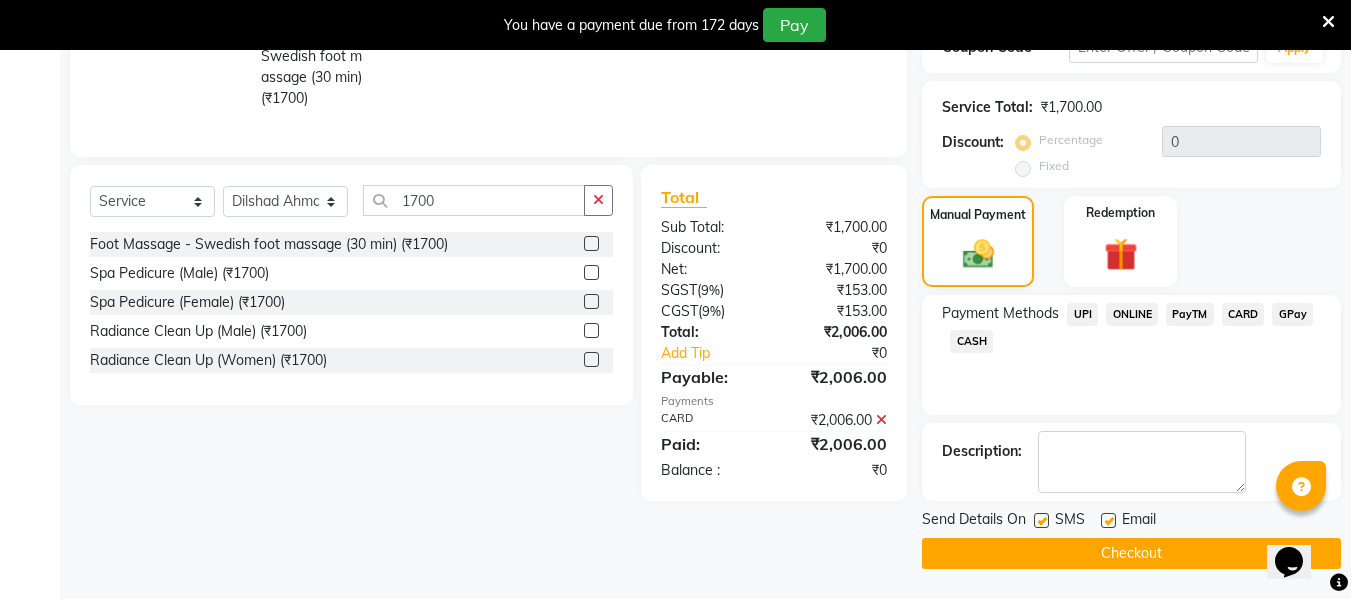 click on "Checkout" 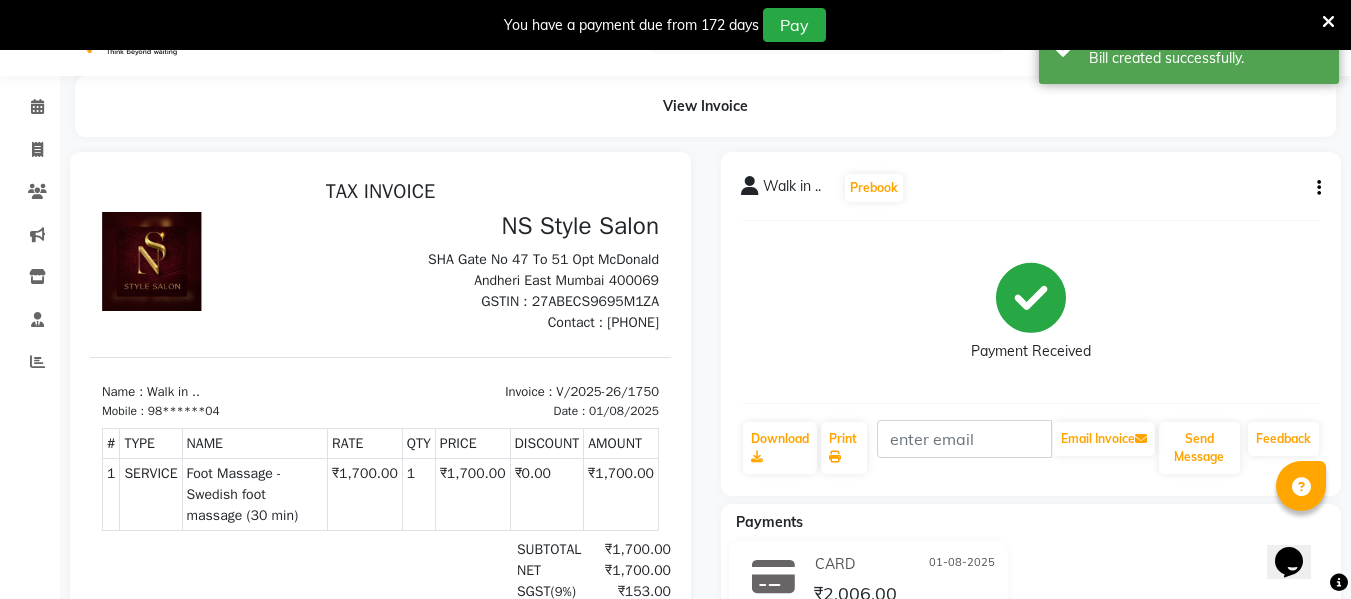 scroll, scrollTop: 45, scrollLeft: 0, axis: vertical 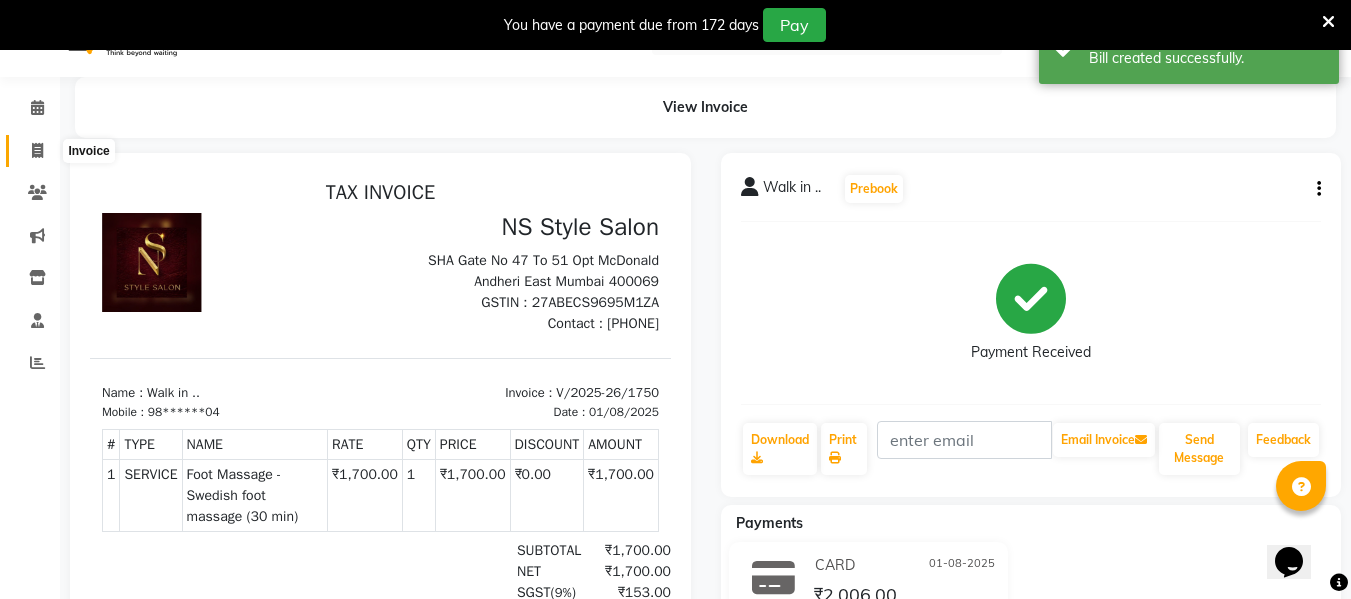 click 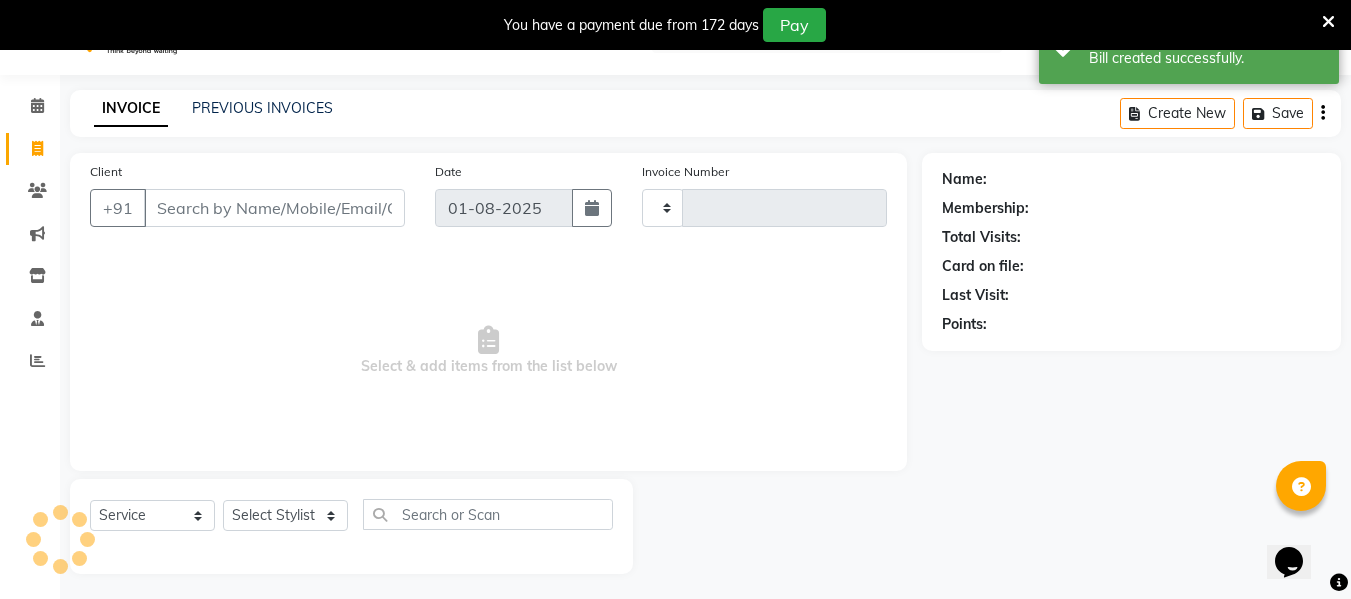 type on "1751" 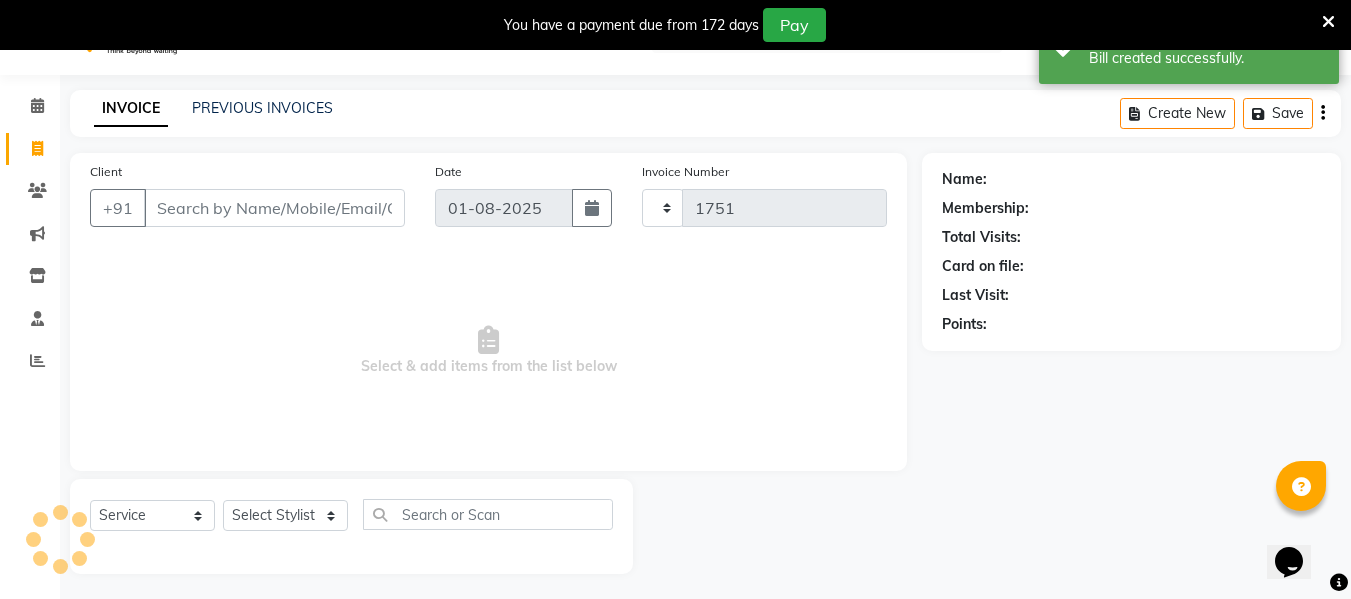 select on "5661" 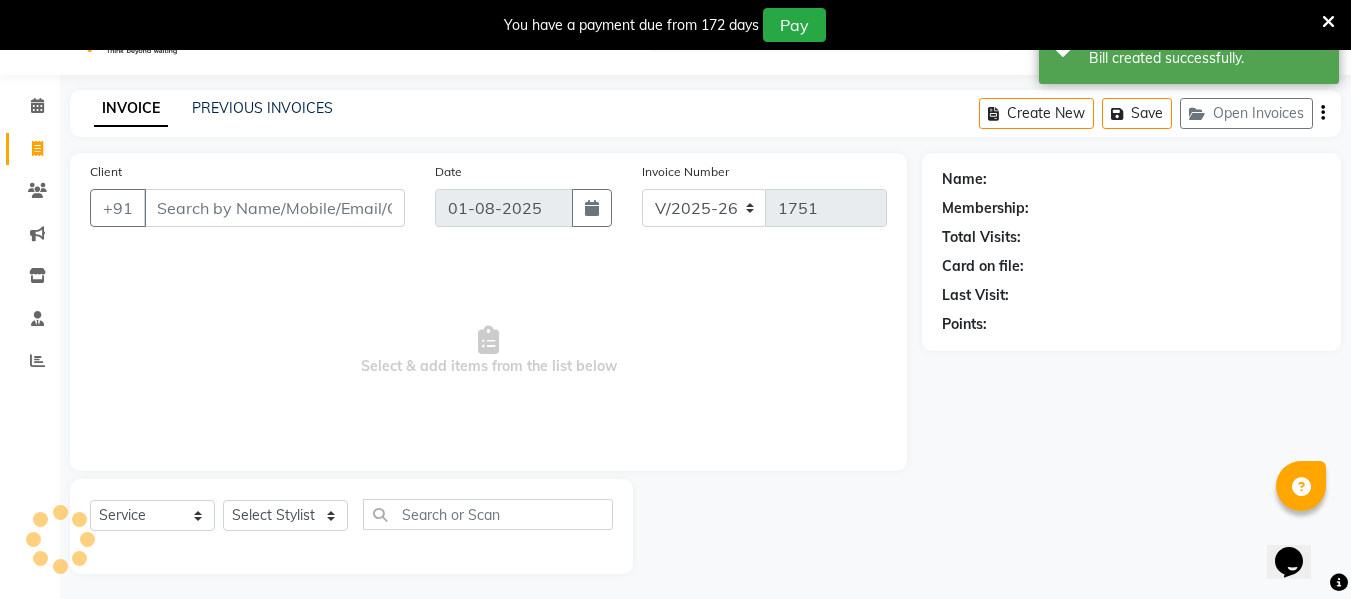 scroll, scrollTop: 52, scrollLeft: 0, axis: vertical 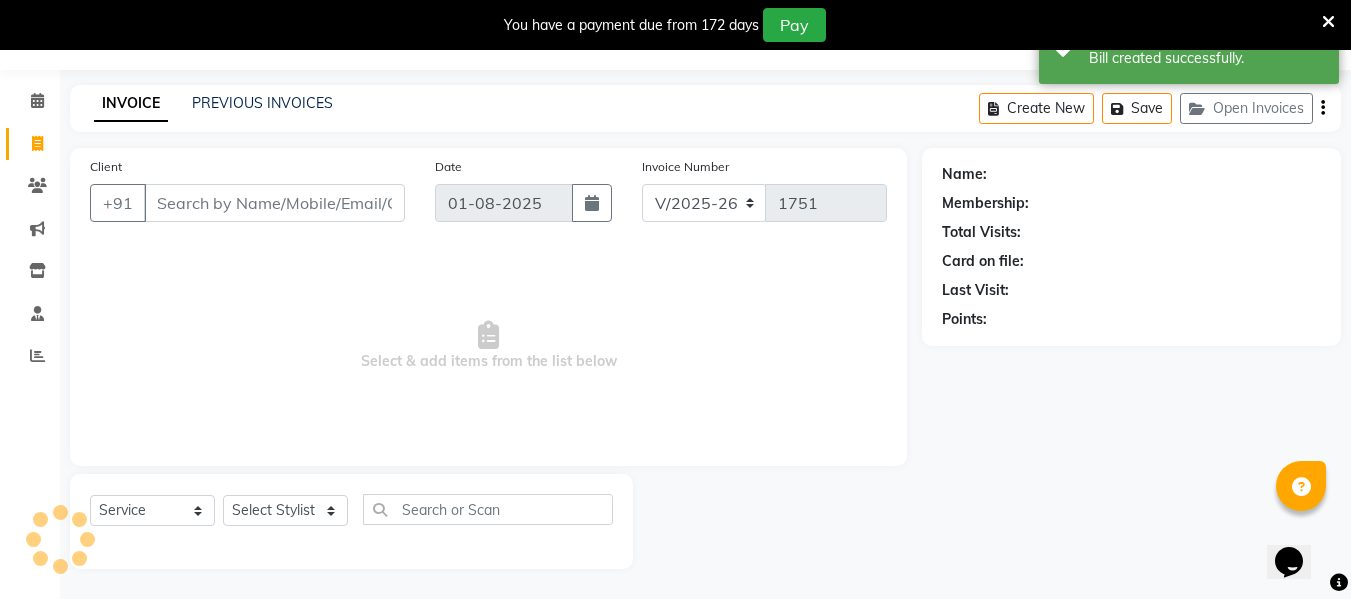 click on "Client" at bounding box center [274, 203] 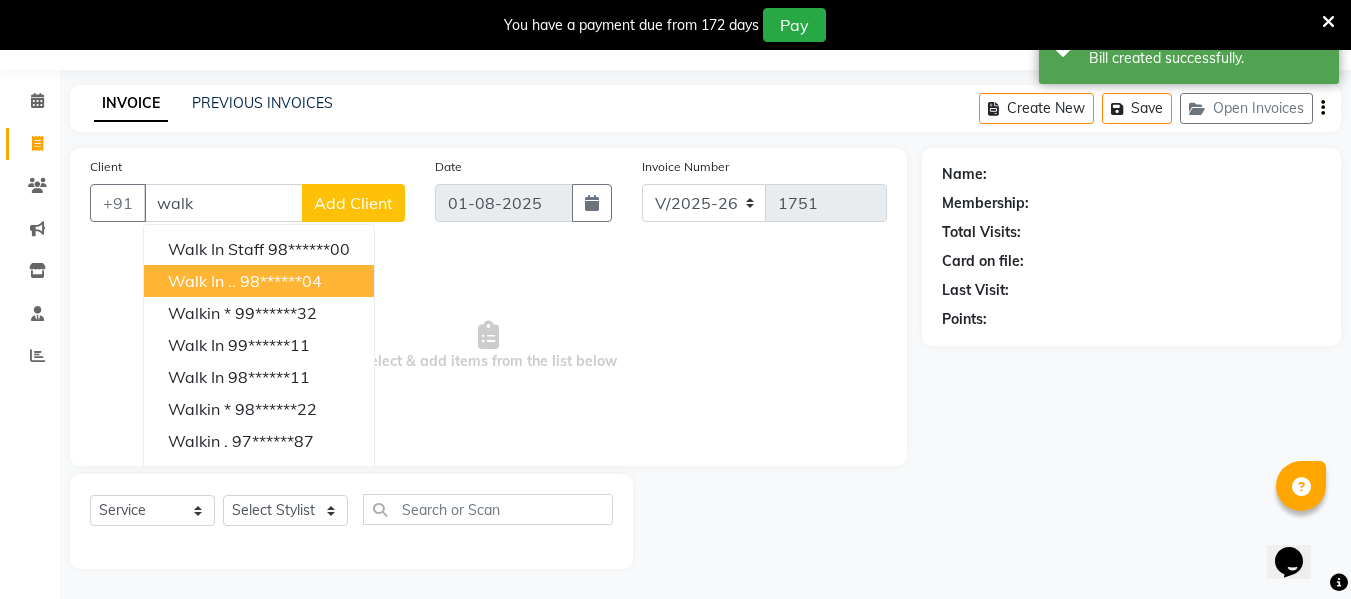 click on "Walk in .." at bounding box center (202, 281) 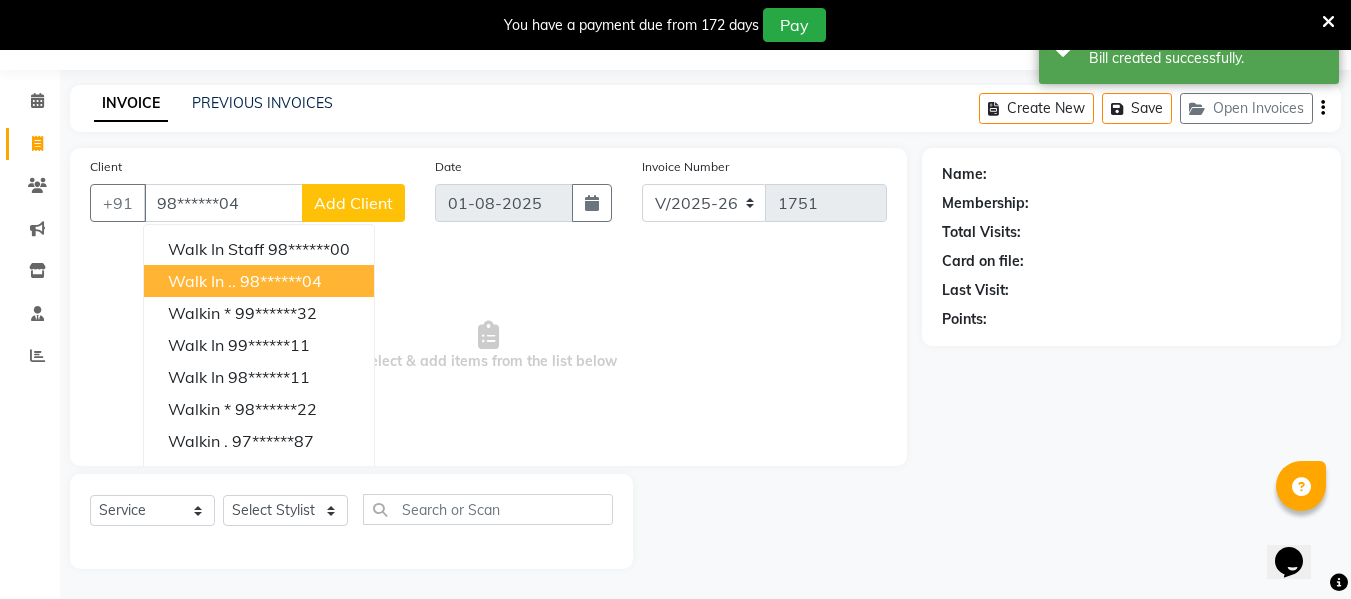 type on "98******04" 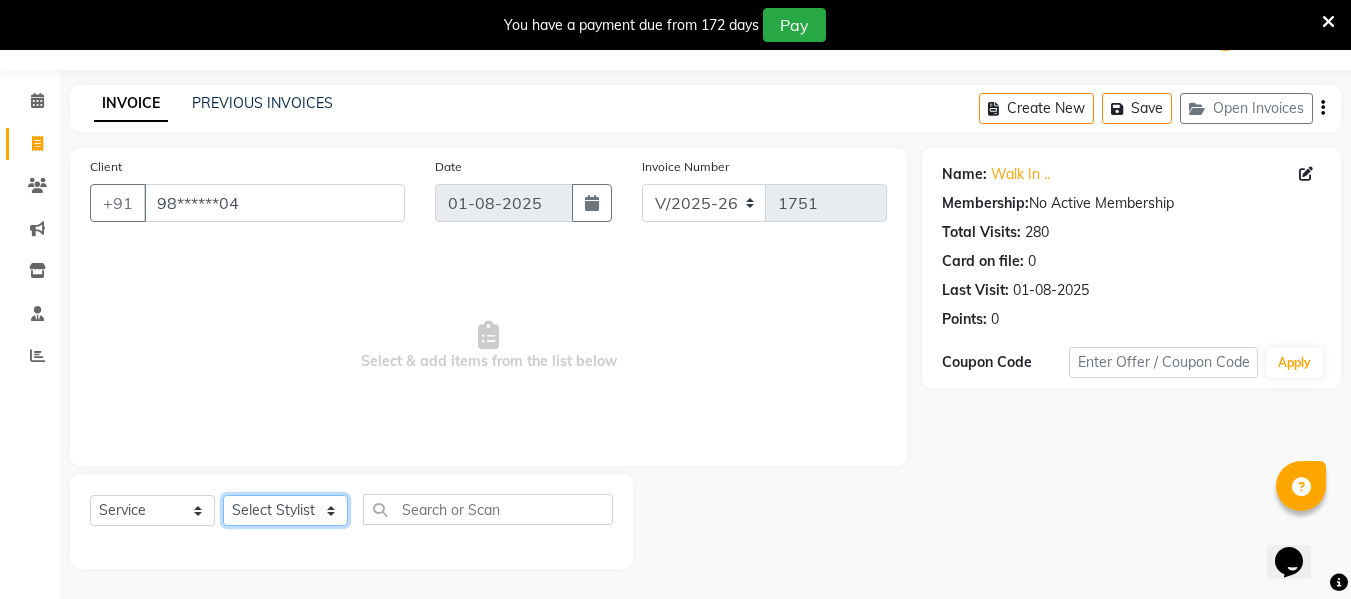 drag, startPoint x: 306, startPoint y: 508, endPoint x: 305, endPoint y: 324, distance: 184.00272 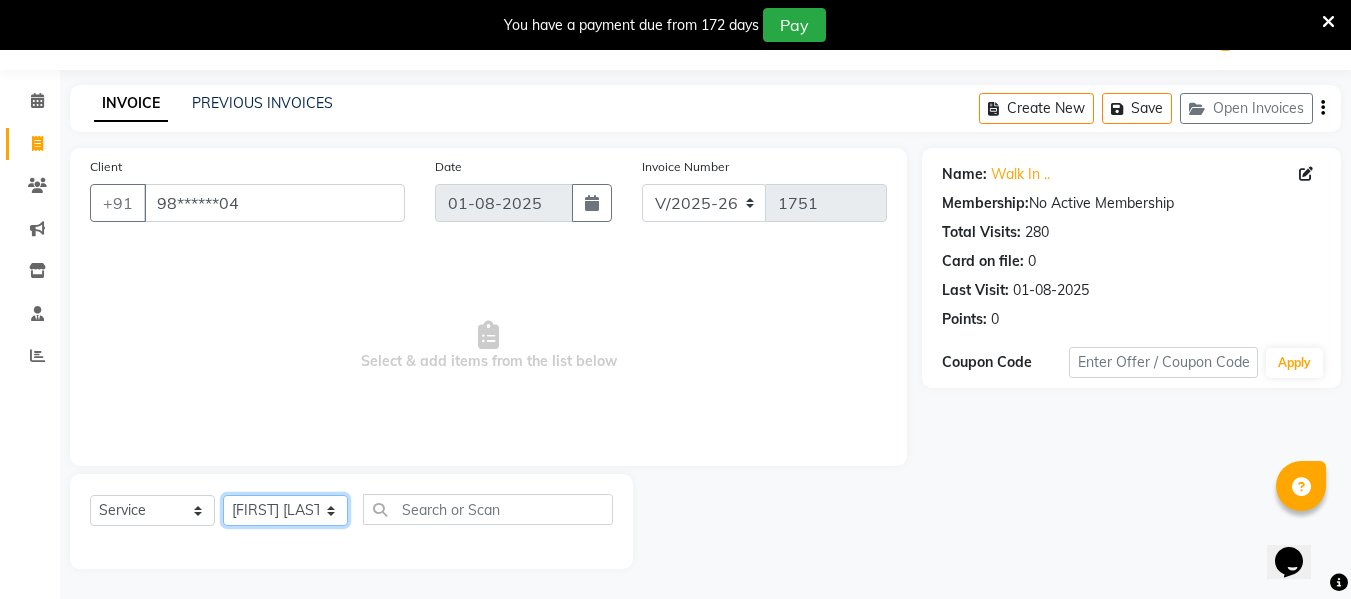 click on "Select Stylist ASHA ANIL JADHAV Dilshad Ahmad EHATESHAM ALI EVVA FARHEEN SHAIKH HEEBA ARIF SHAIKH HEER BAROT IMRAN SHAIKH Mamta Manager MANISHA MD RAJ KHAN MD SAMEER PARWEZ MOHAMMAD ALI RUPS SAKIB SUNENA TAK ZAREENA KHAN" 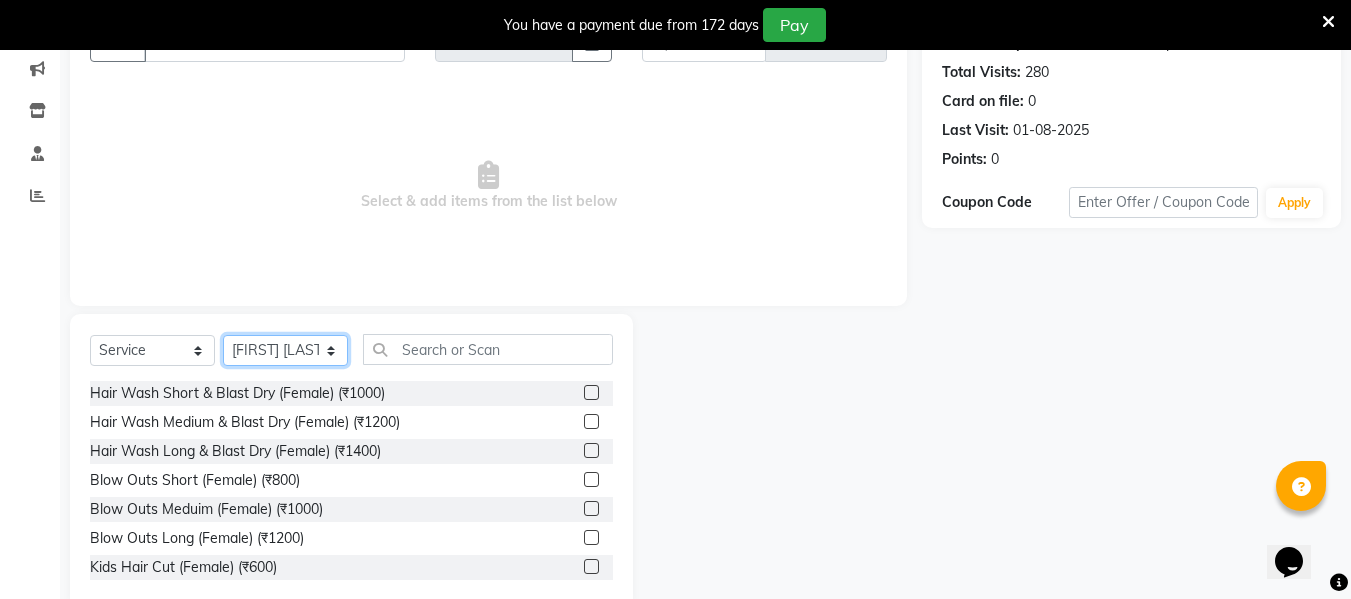 scroll, scrollTop: 226, scrollLeft: 0, axis: vertical 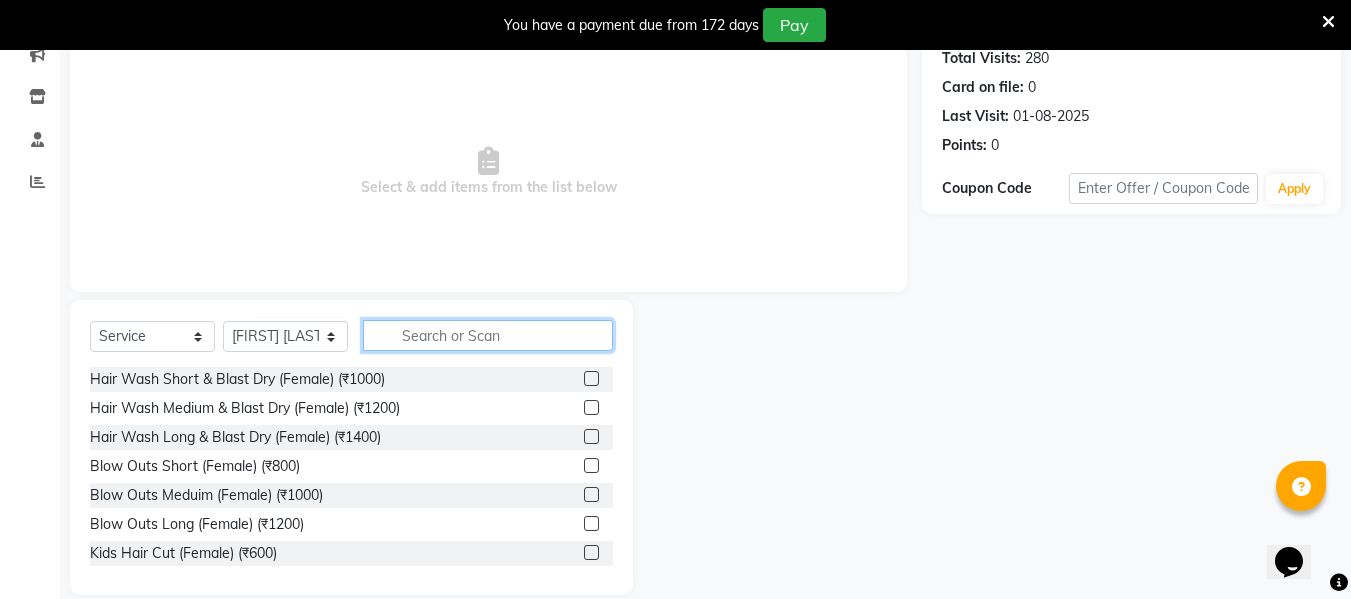 click 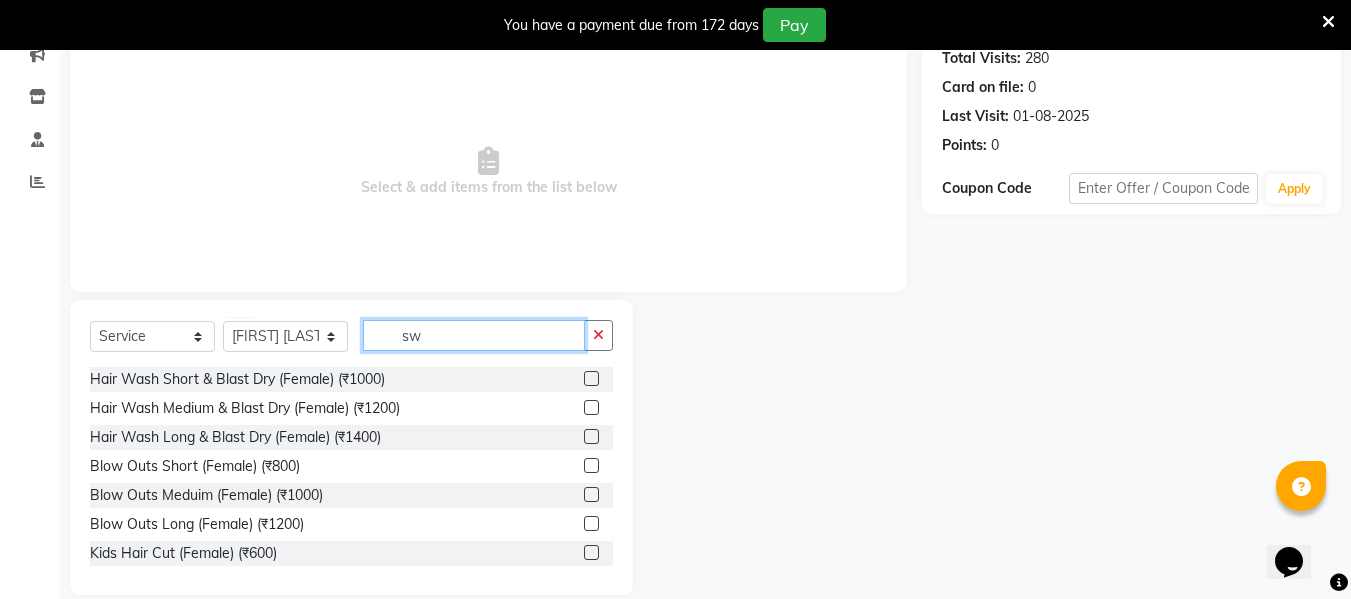 scroll, scrollTop: 139, scrollLeft: 0, axis: vertical 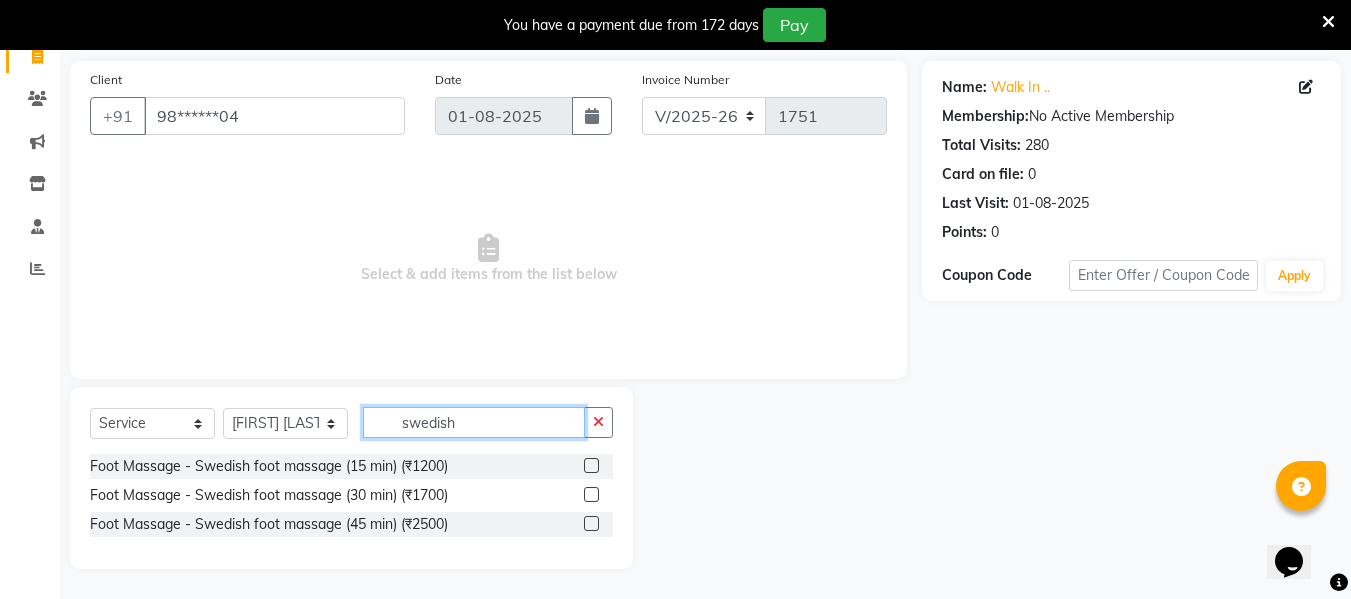 type on "swedish" 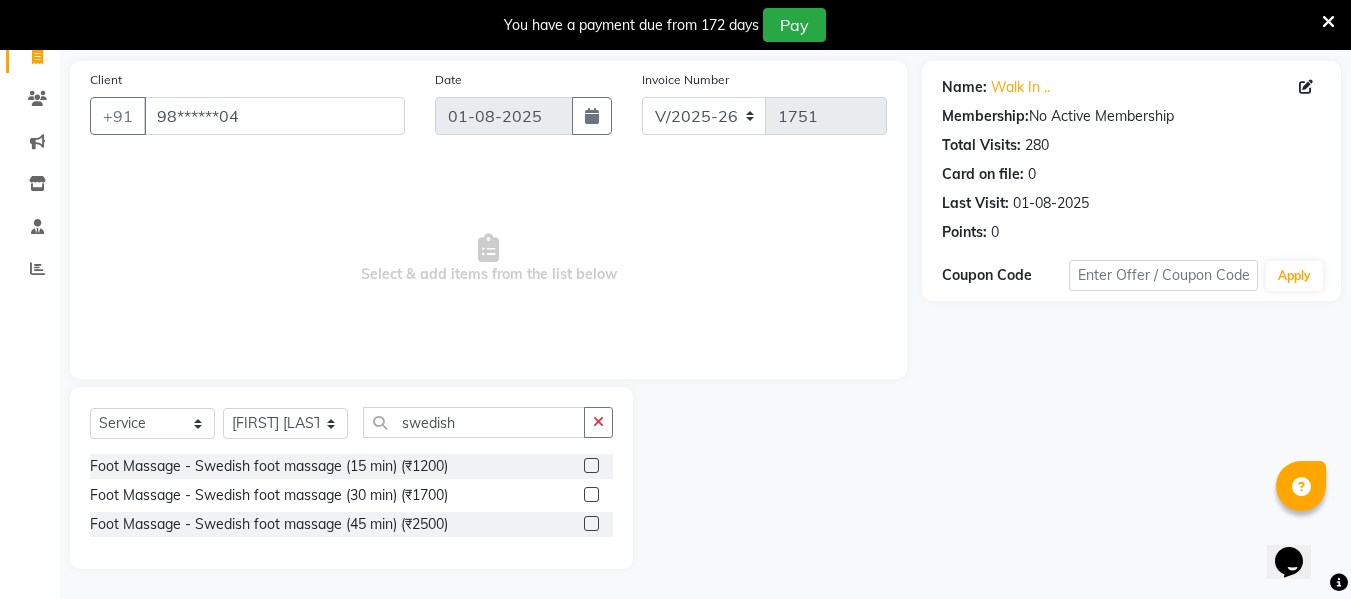 click 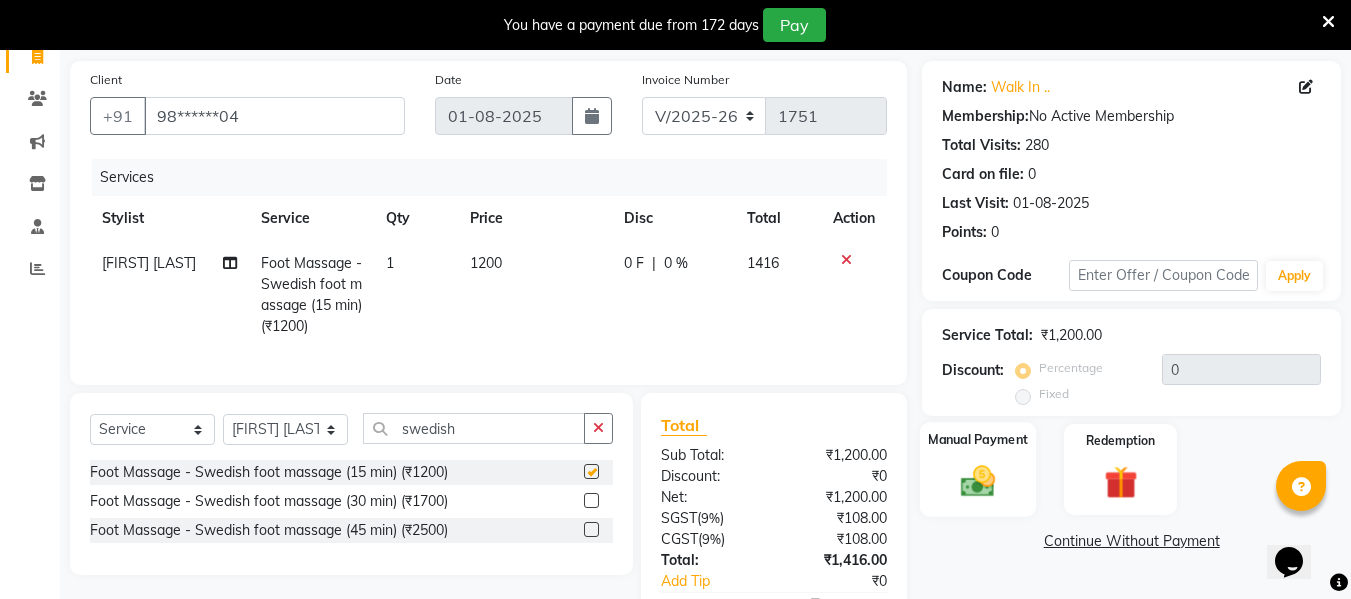 checkbox on "false" 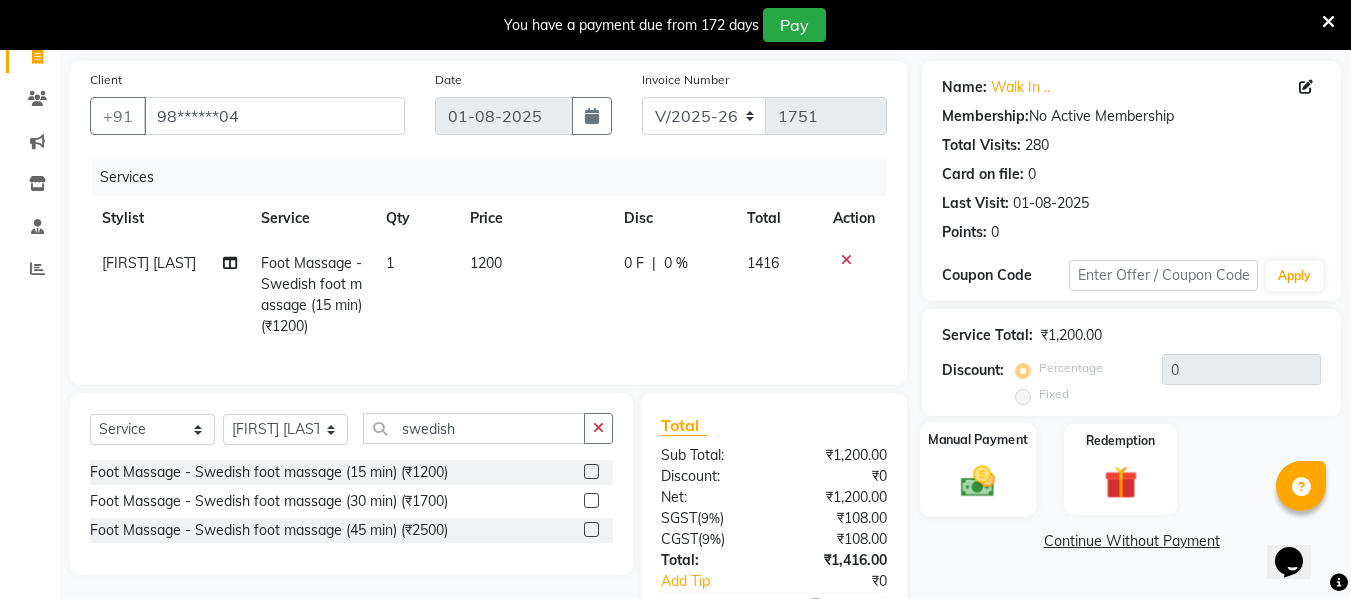 click 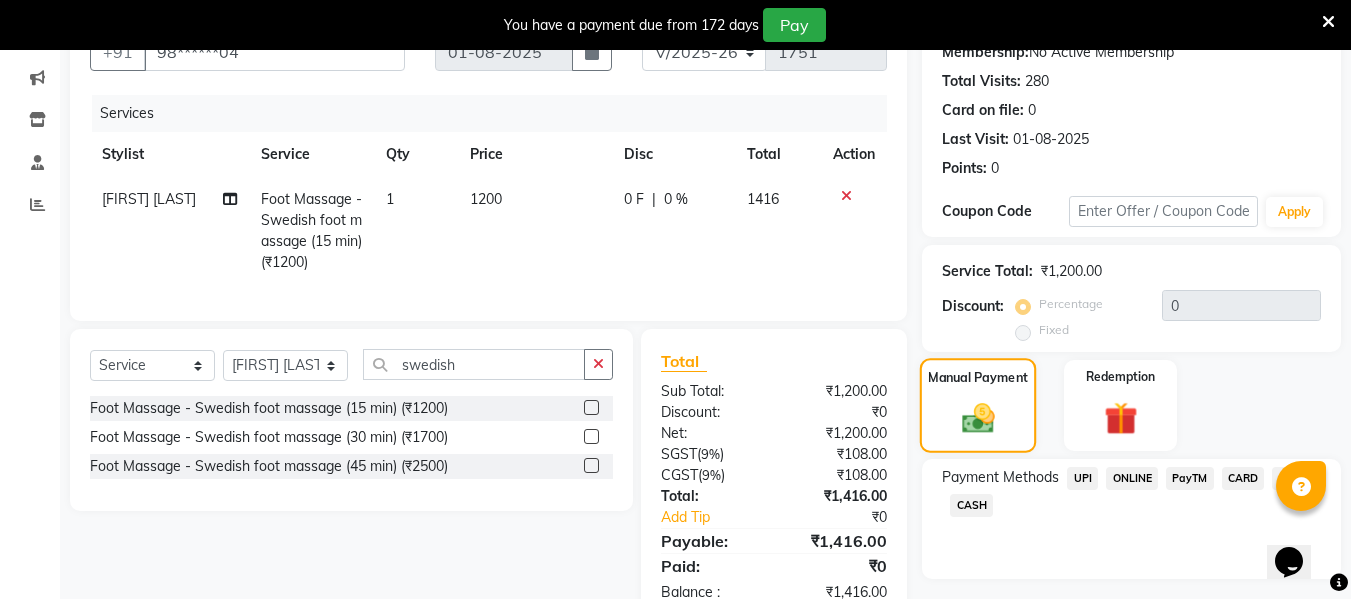 scroll, scrollTop: 204, scrollLeft: 0, axis: vertical 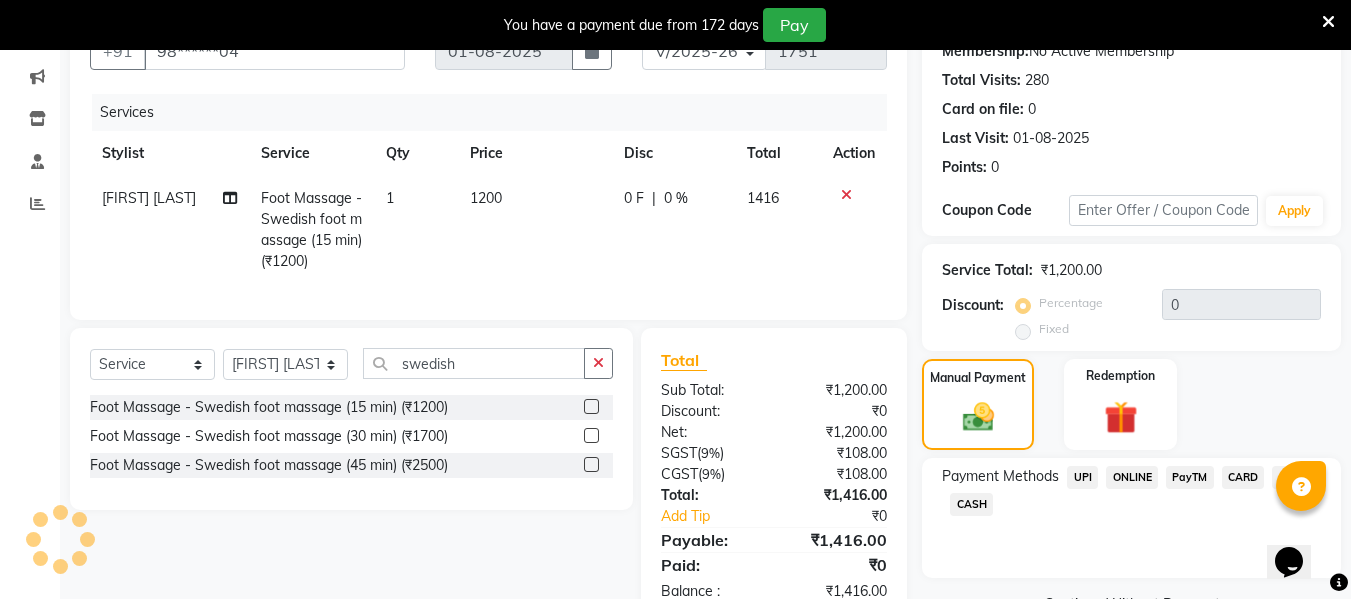click on "CARD" 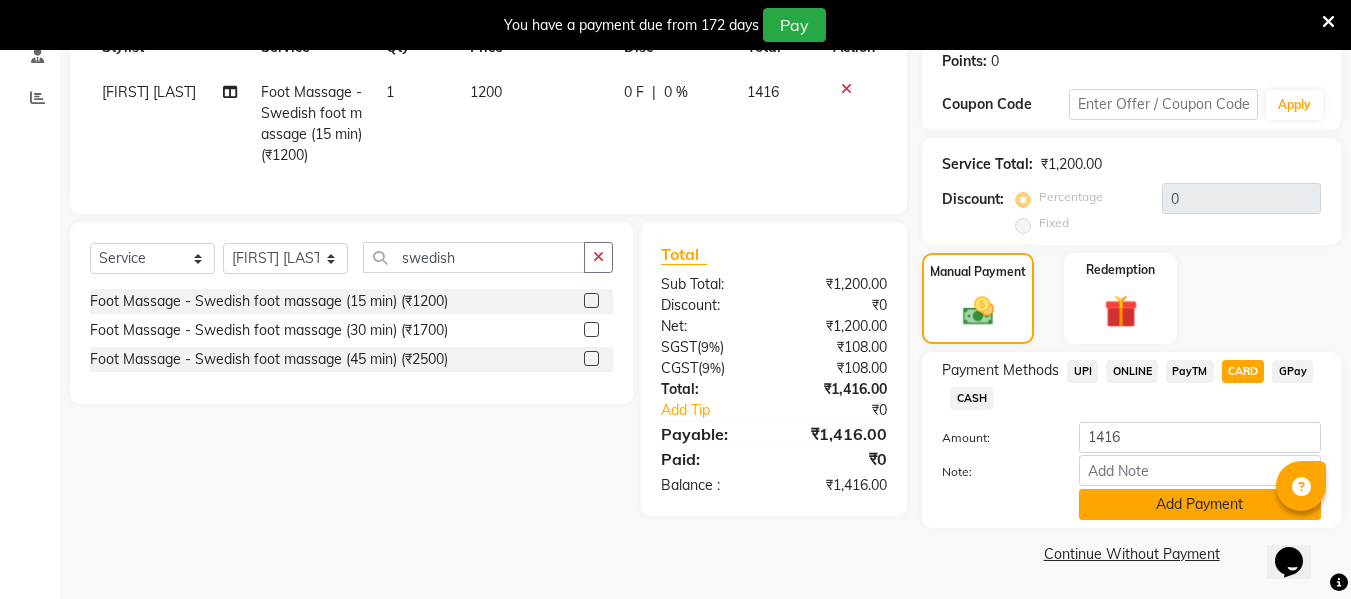 click on "Add Payment" 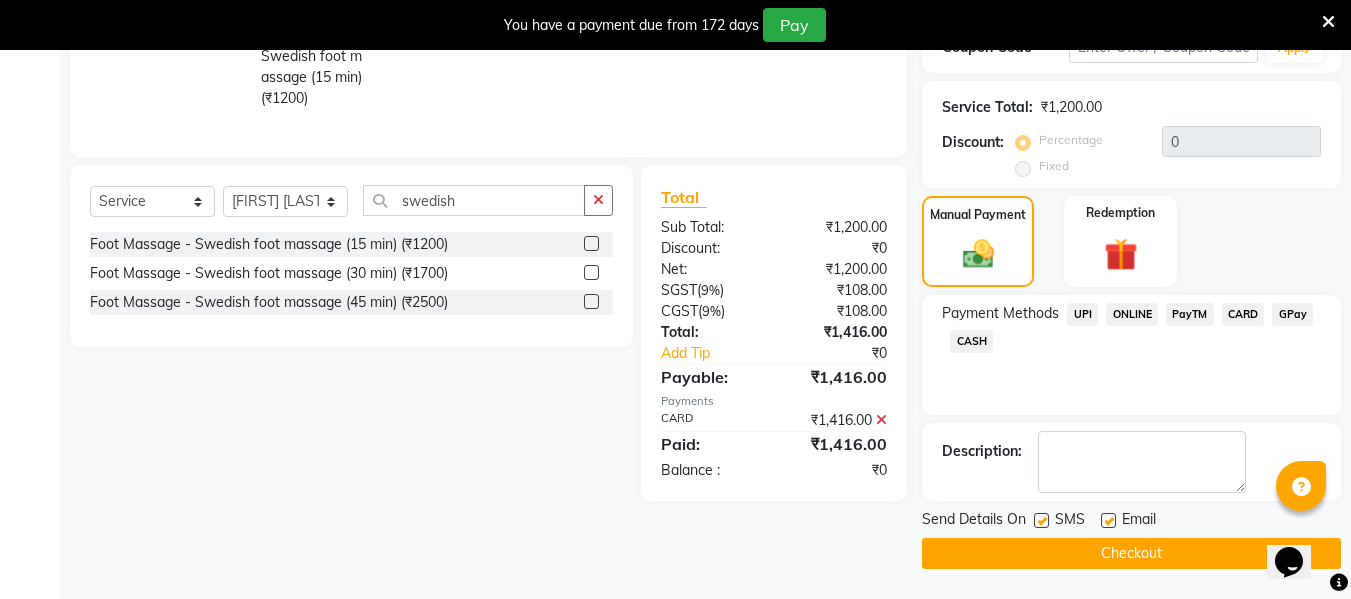 scroll, scrollTop: 366, scrollLeft: 0, axis: vertical 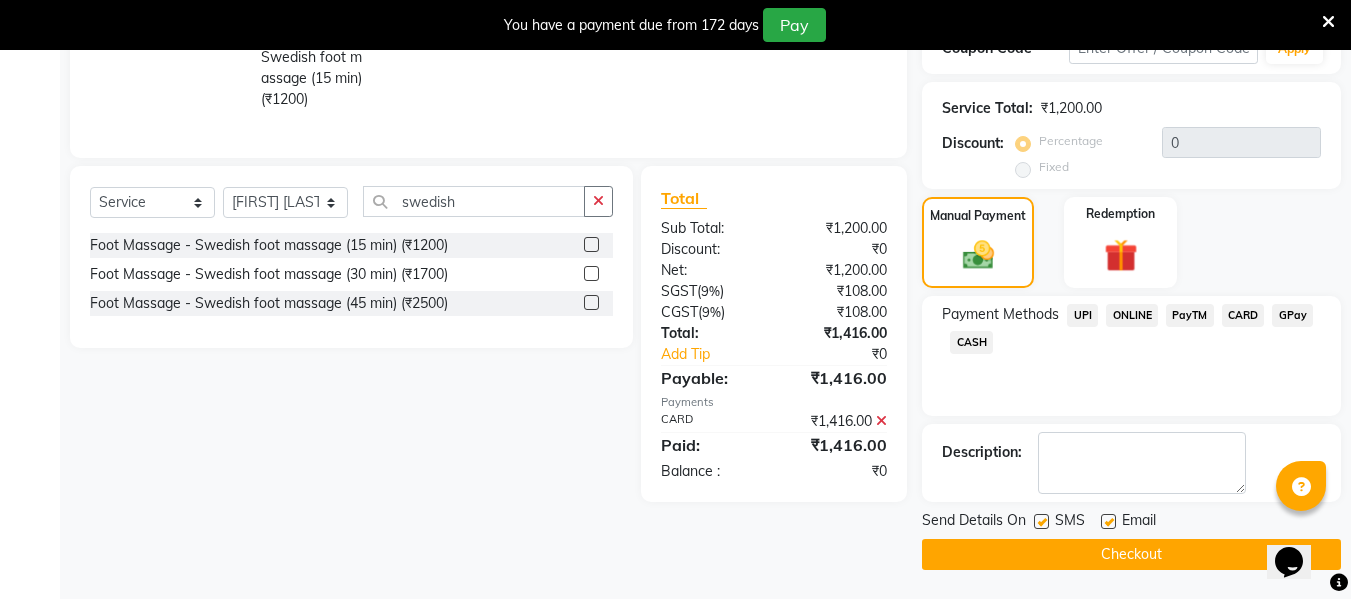 click on "Checkout" 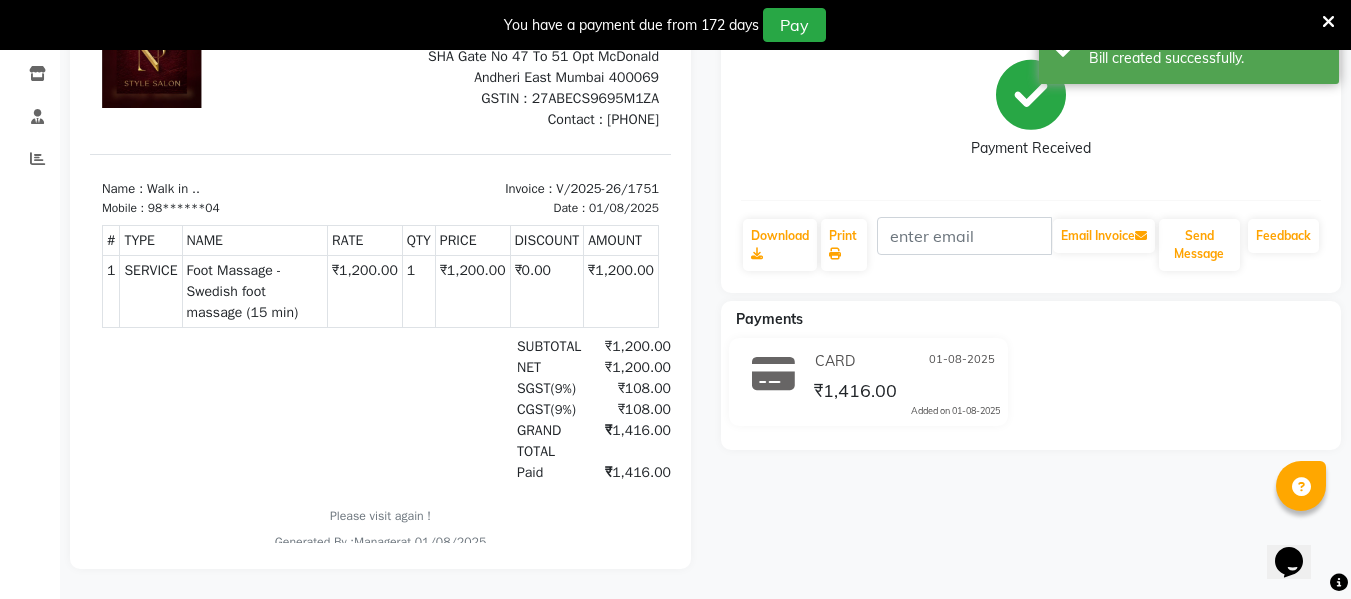 scroll, scrollTop: 0, scrollLeft: 0, axis: both 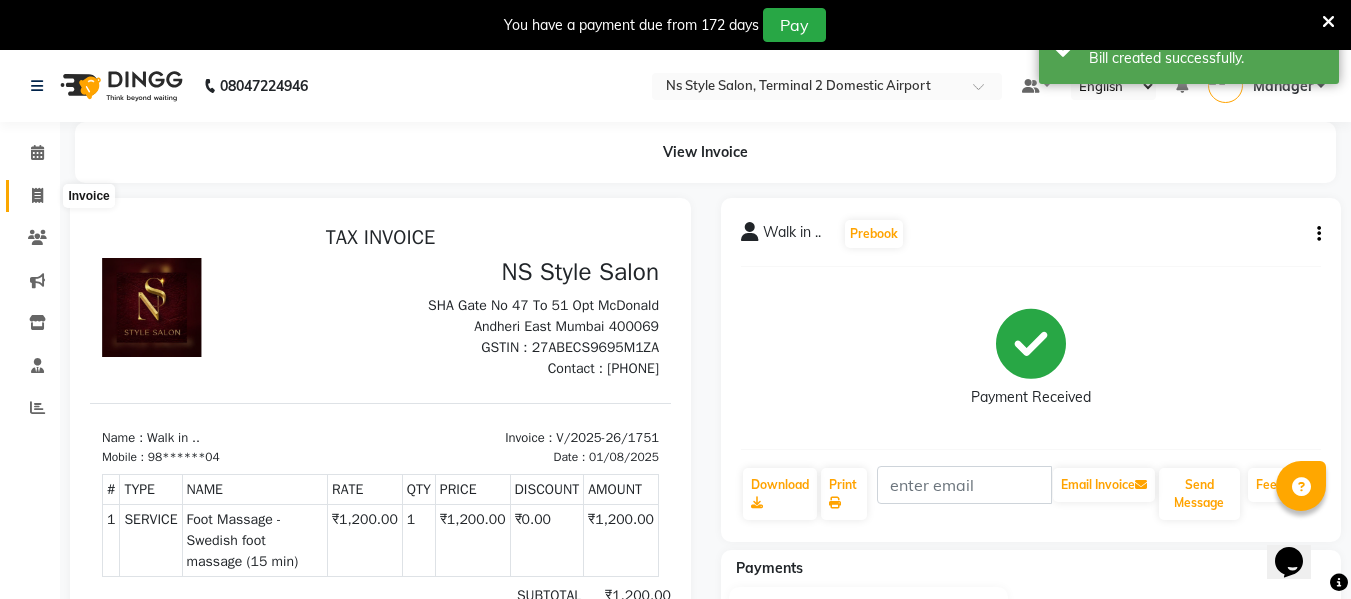 click 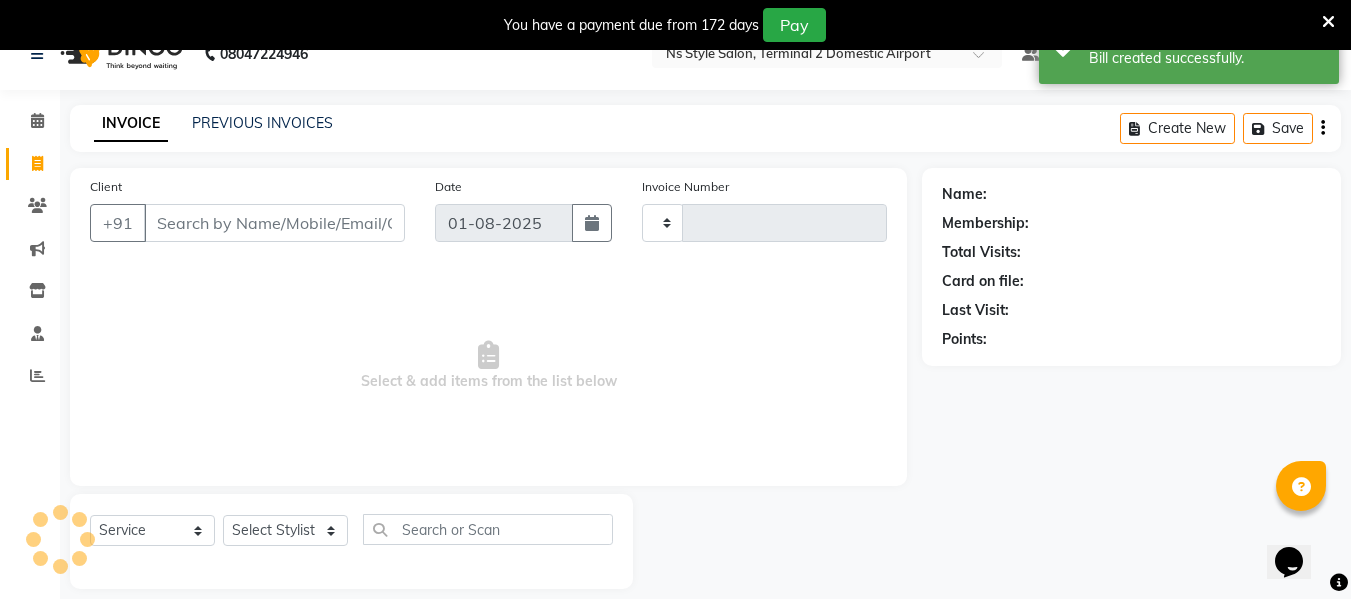 type on "1752" 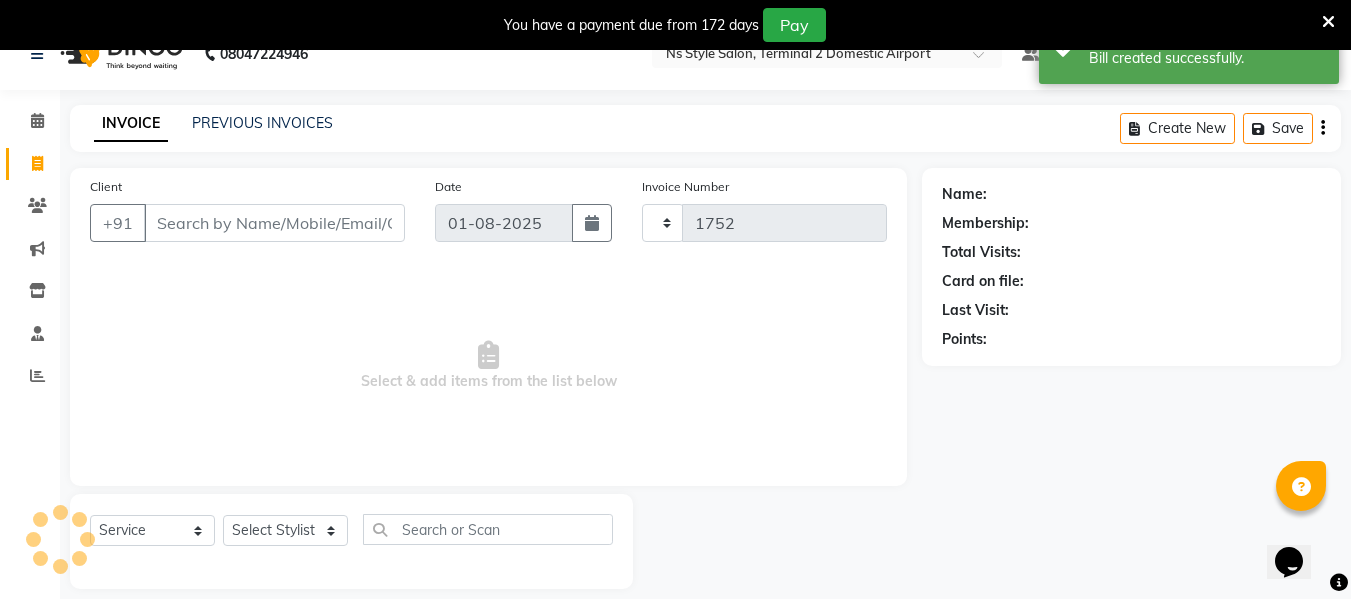 scroll, scrollTop: 52, scrollLeft: 0, axis: vertical 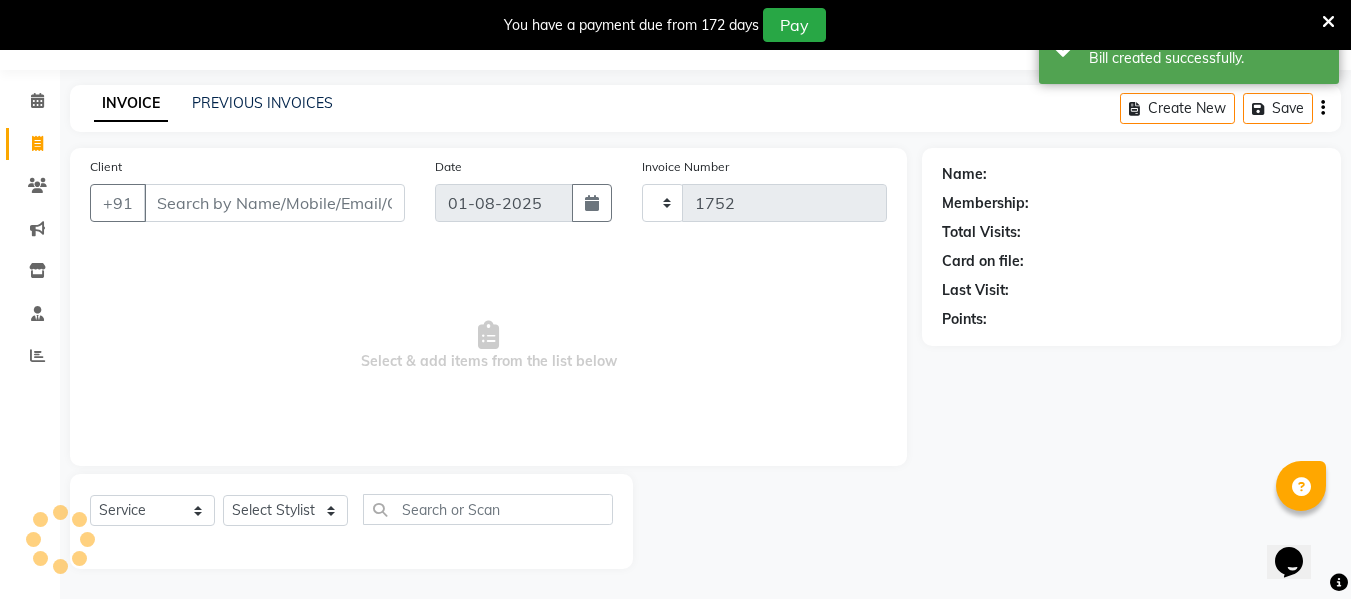 select on "5661" 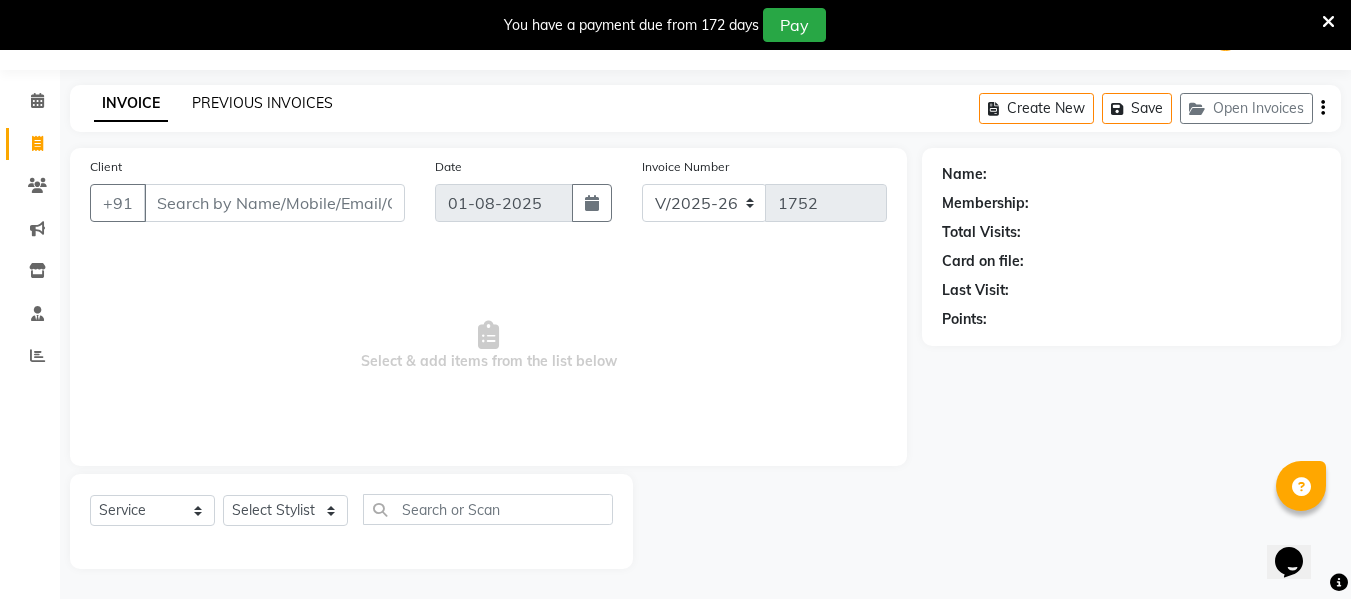 click on "PREVIOUS INVOICES" 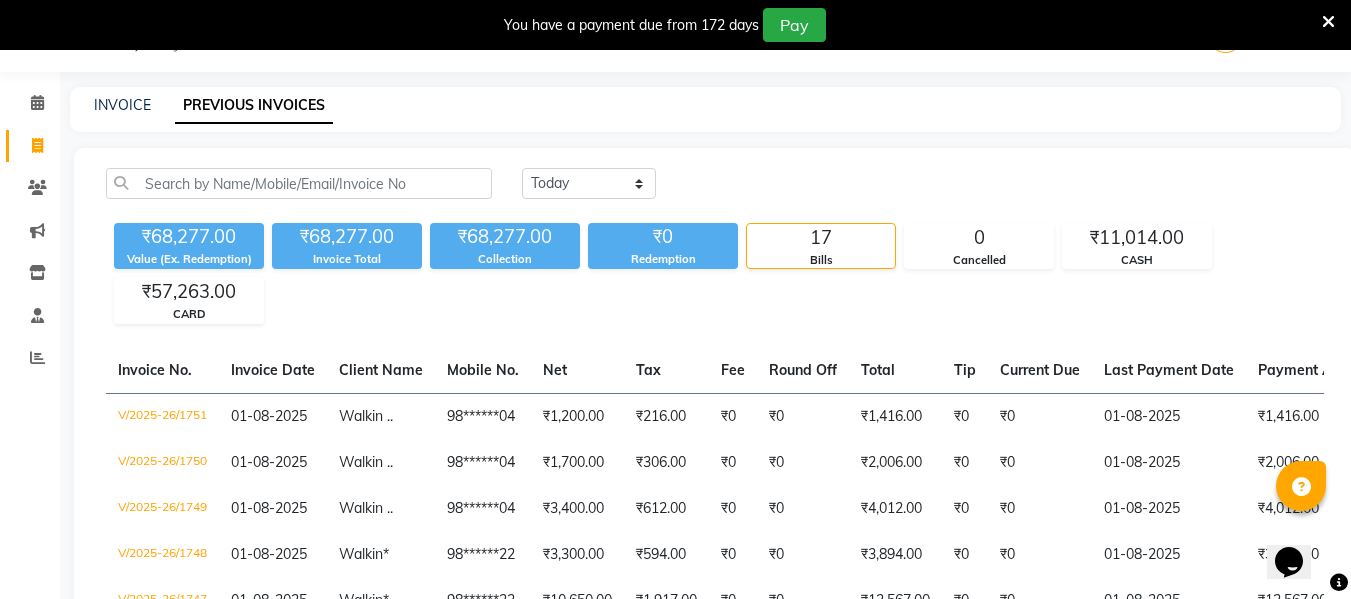 scroll, scrollTop: 52, scrollLeft: 0, axis: vertical 